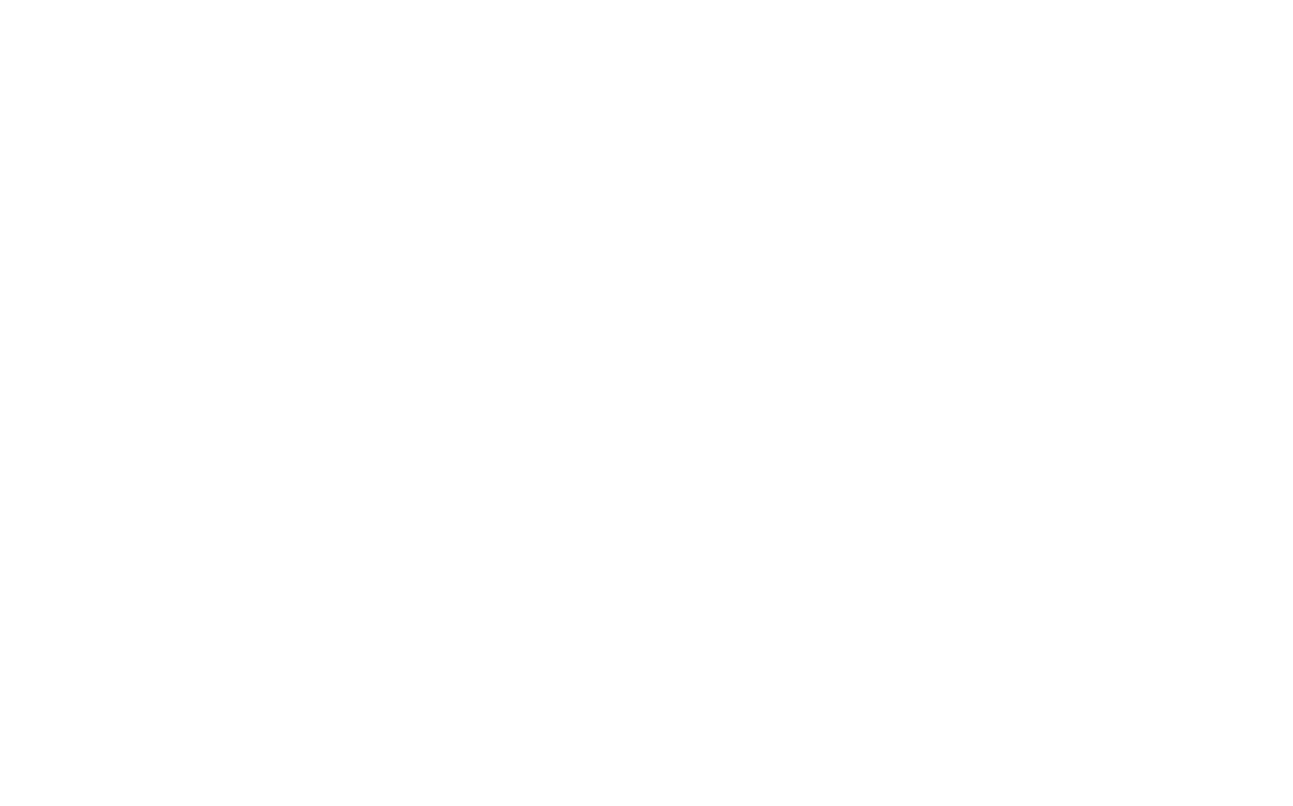 scroll, scrollTop: 0, scrollLeft: 0, axis: both 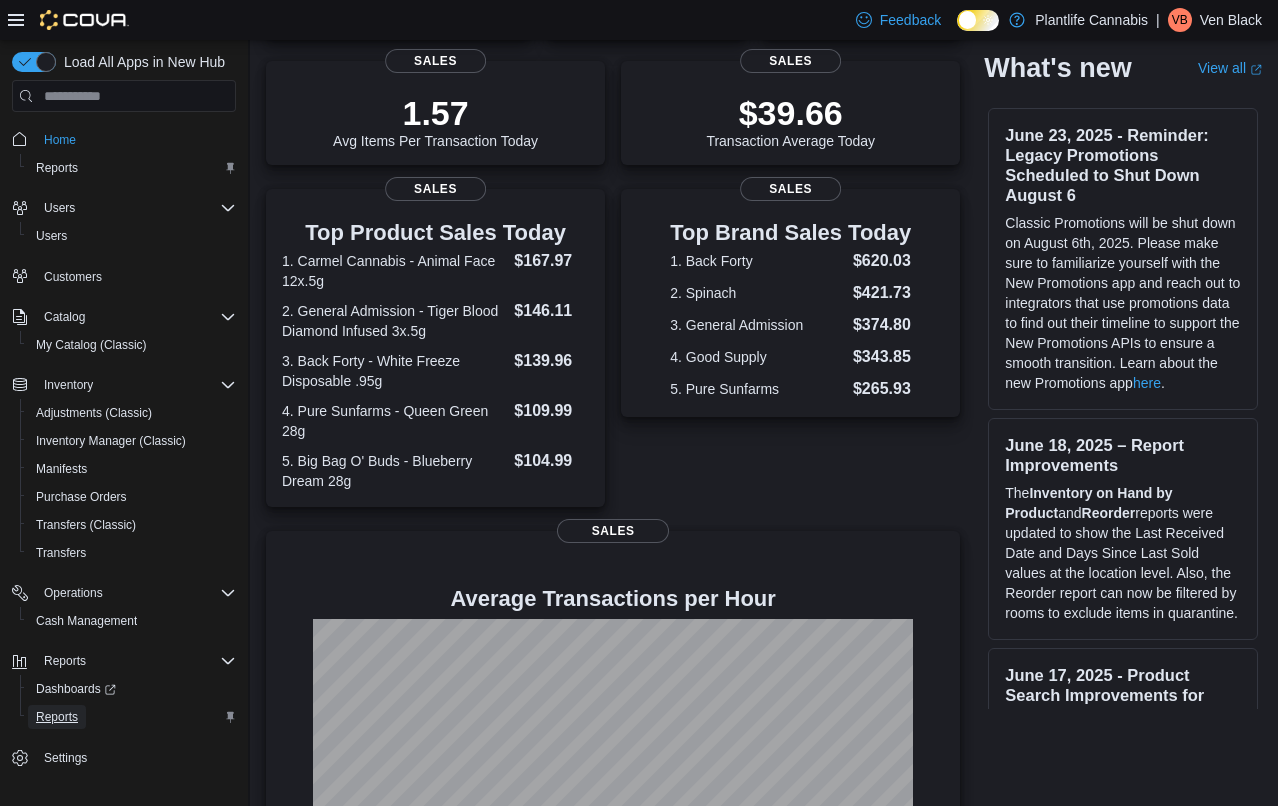 click on "Reports" at bounding box center [57, 717] 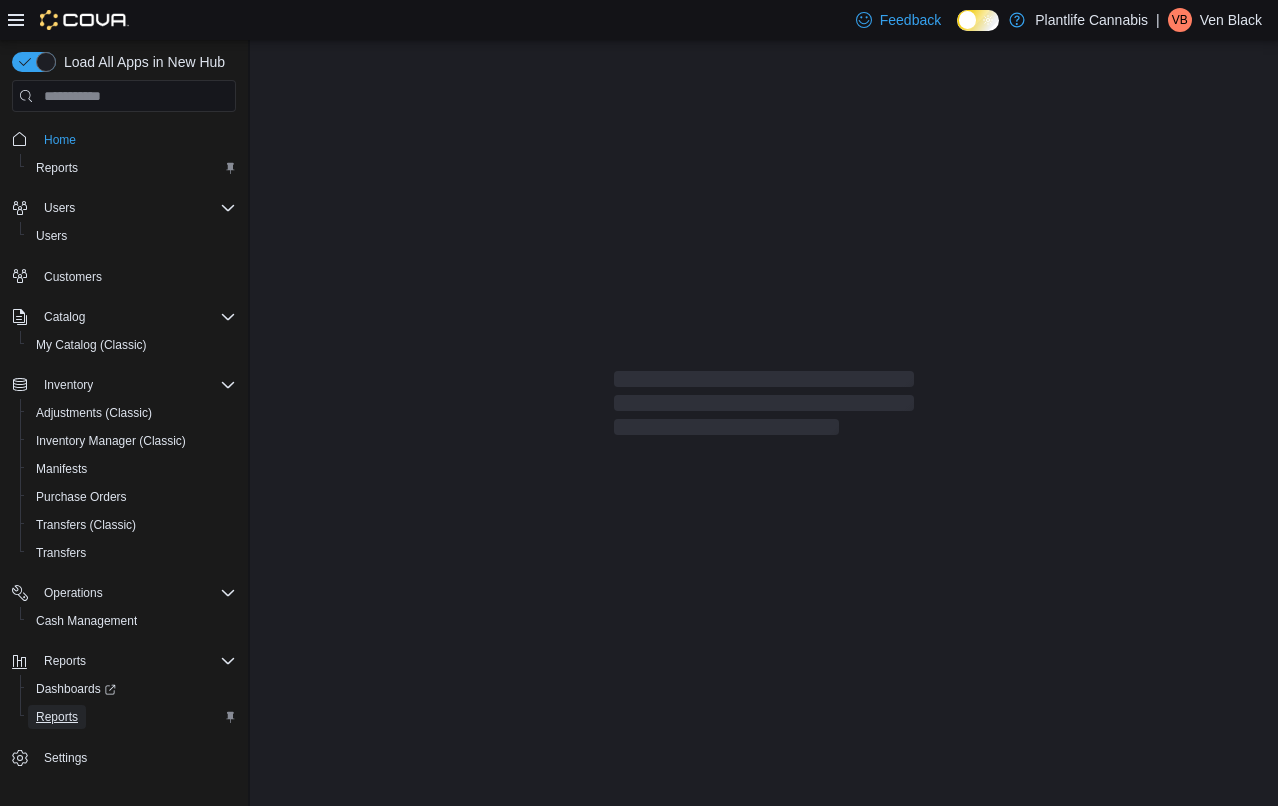 scroll, scrollTop: 0, scrollLeft: 0, axis: both 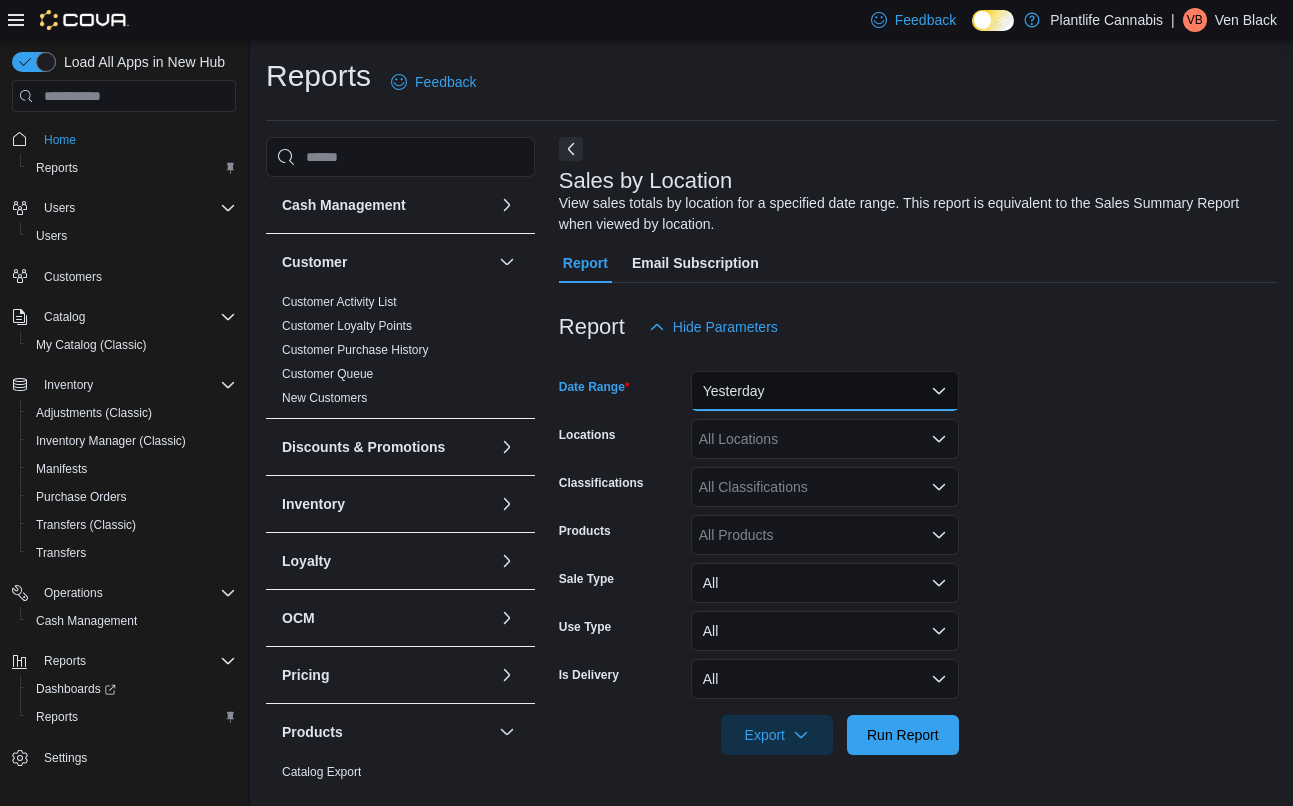 click on "Yesterday" at bounding box center [825, 391] 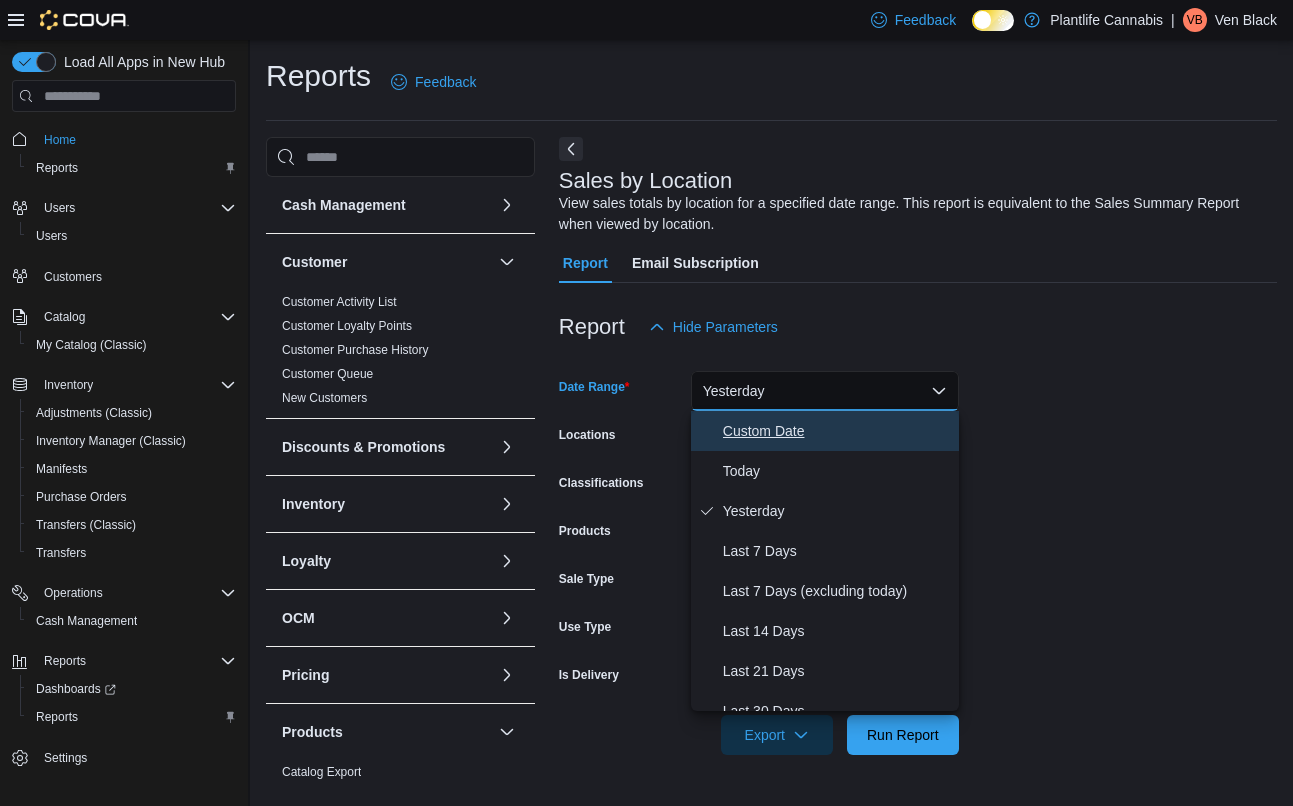 click on "Custom Date" at bounding box center (837, 431) 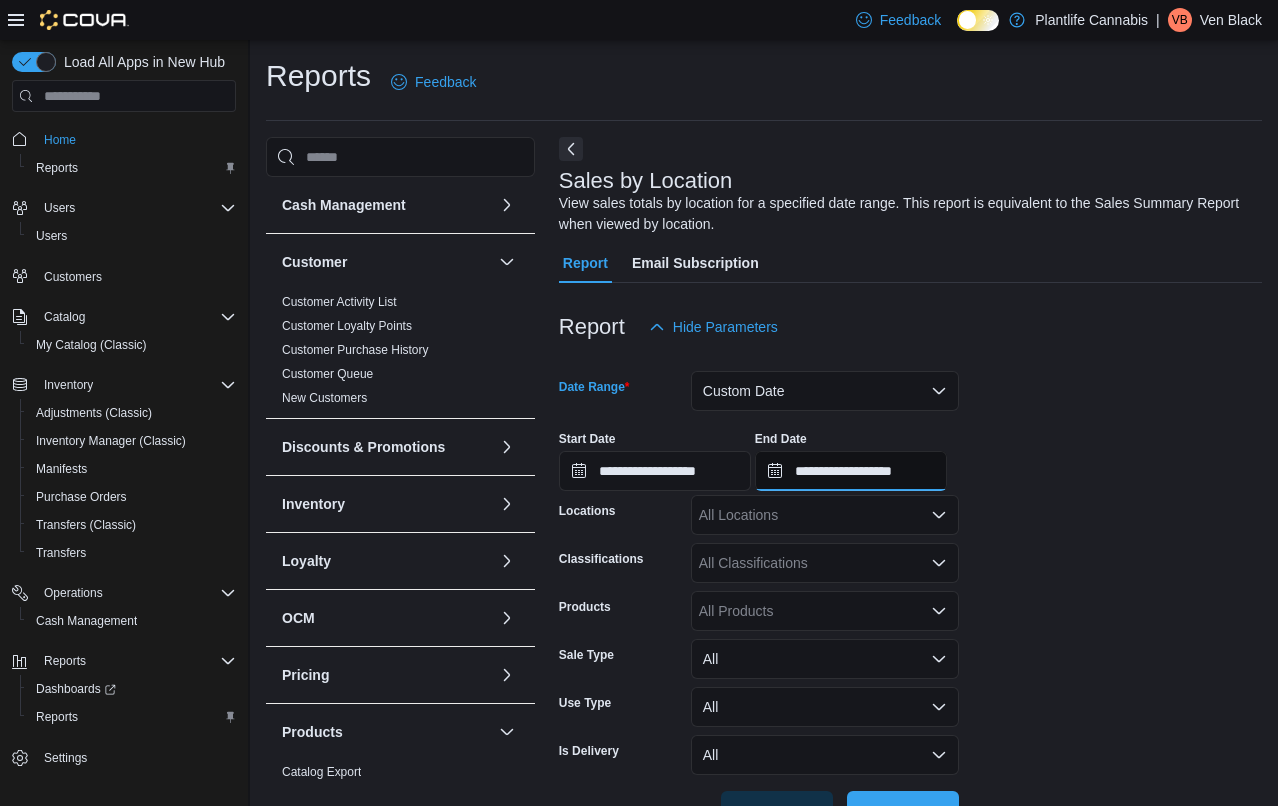 click on "**********" at bounding box center (851, 471) 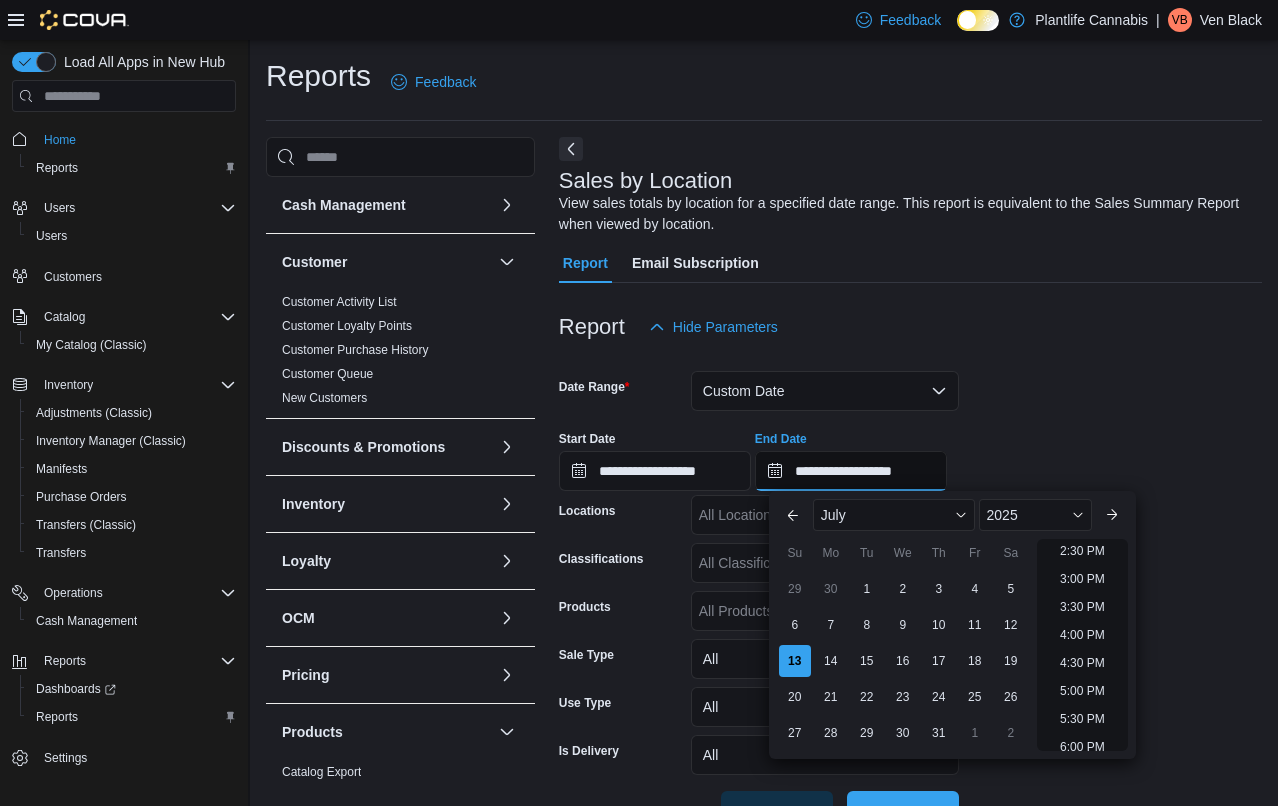 scroll, scrollTop: 815, scrollLeft: 0, axis: vertical 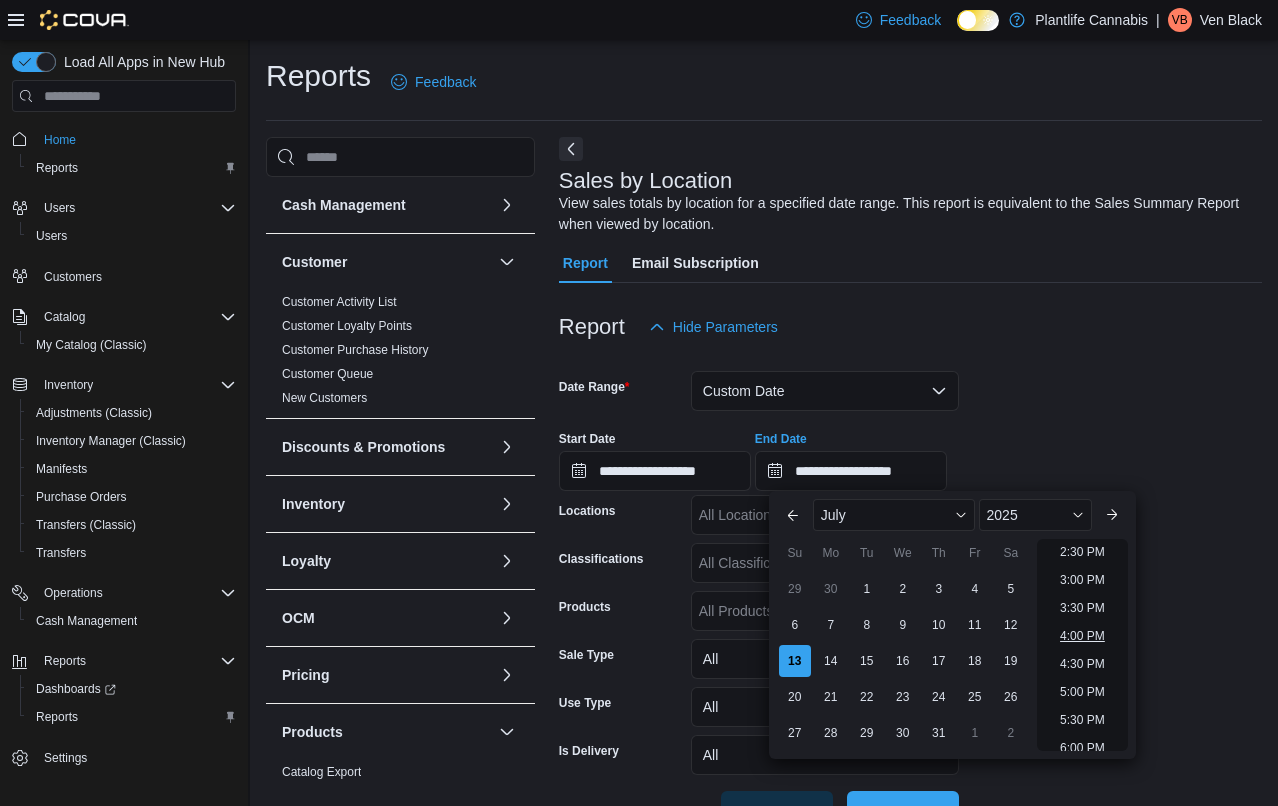 click on "4:00 PM" at bounding box center (1082, 636) 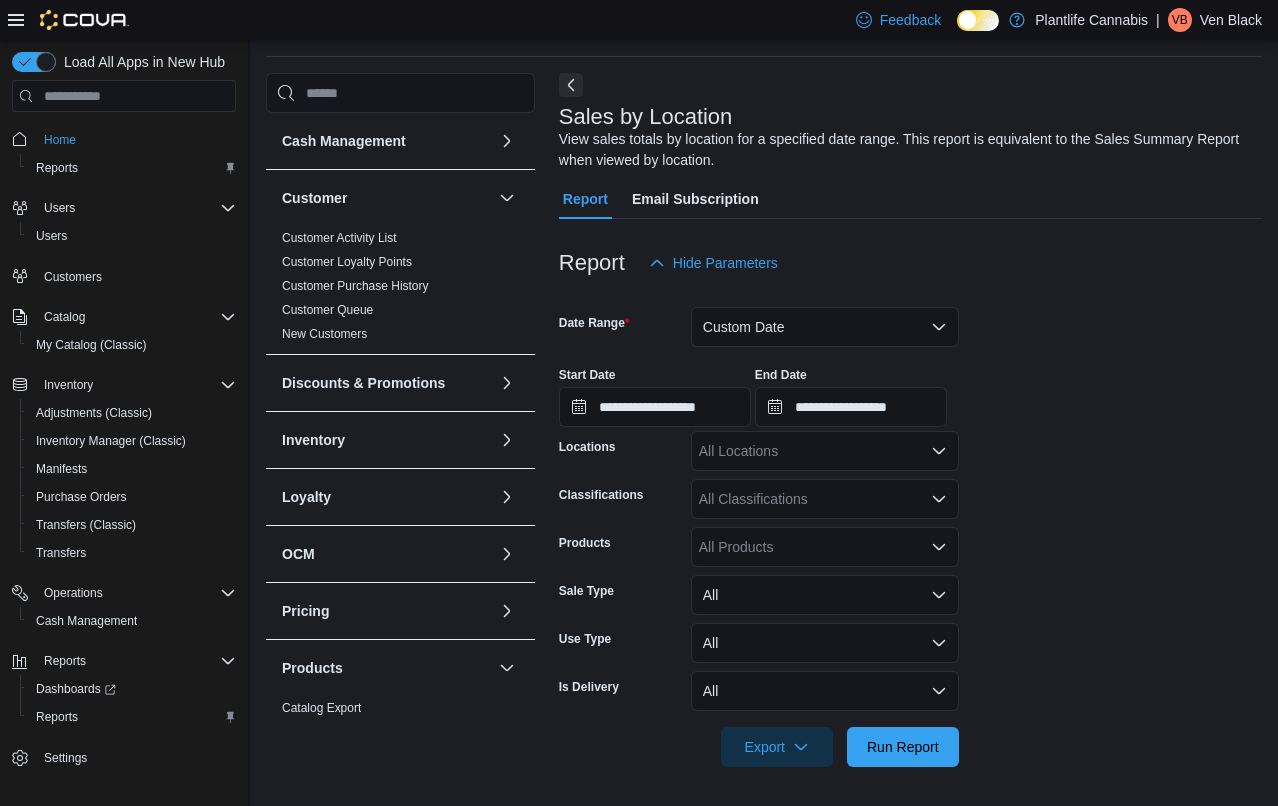 scroll, scrollTop: 65, scrollLeft: 0, axis: vertical 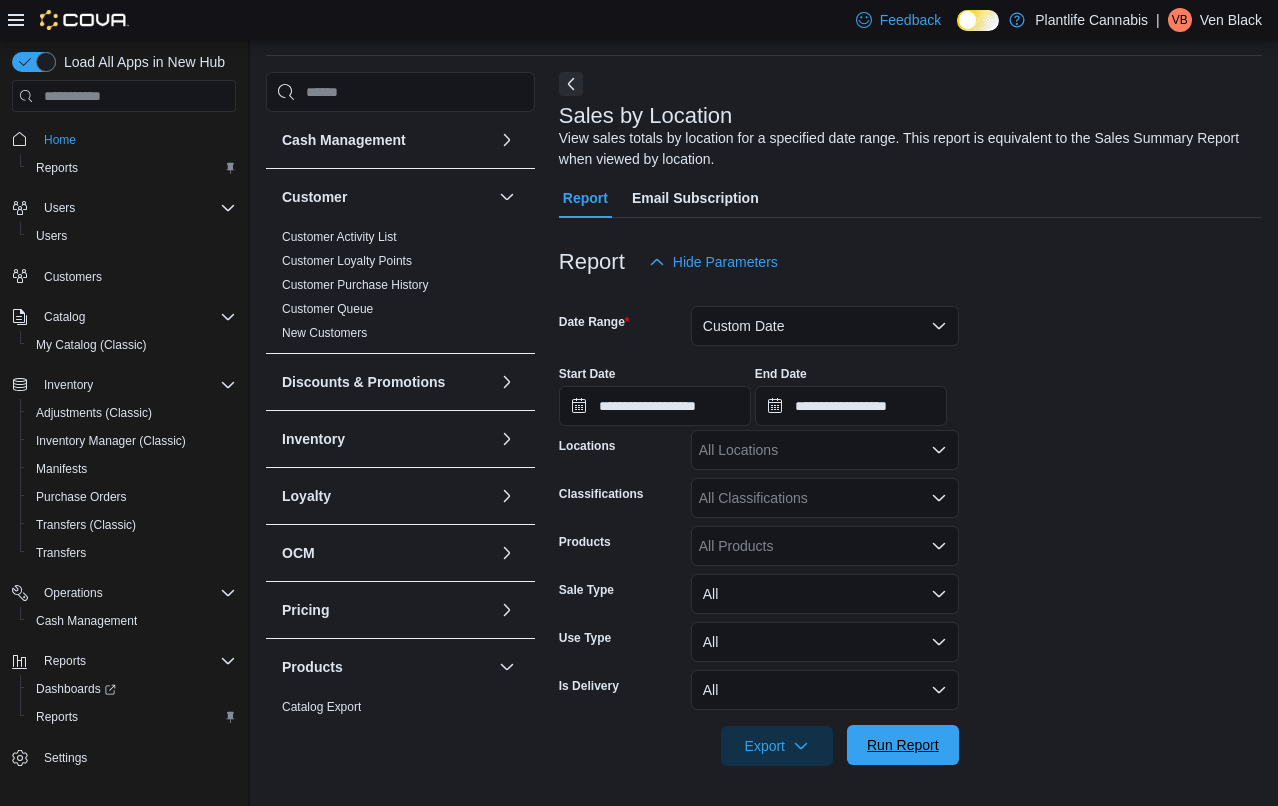 click on "Run Report" at bounding box center [903, 745] 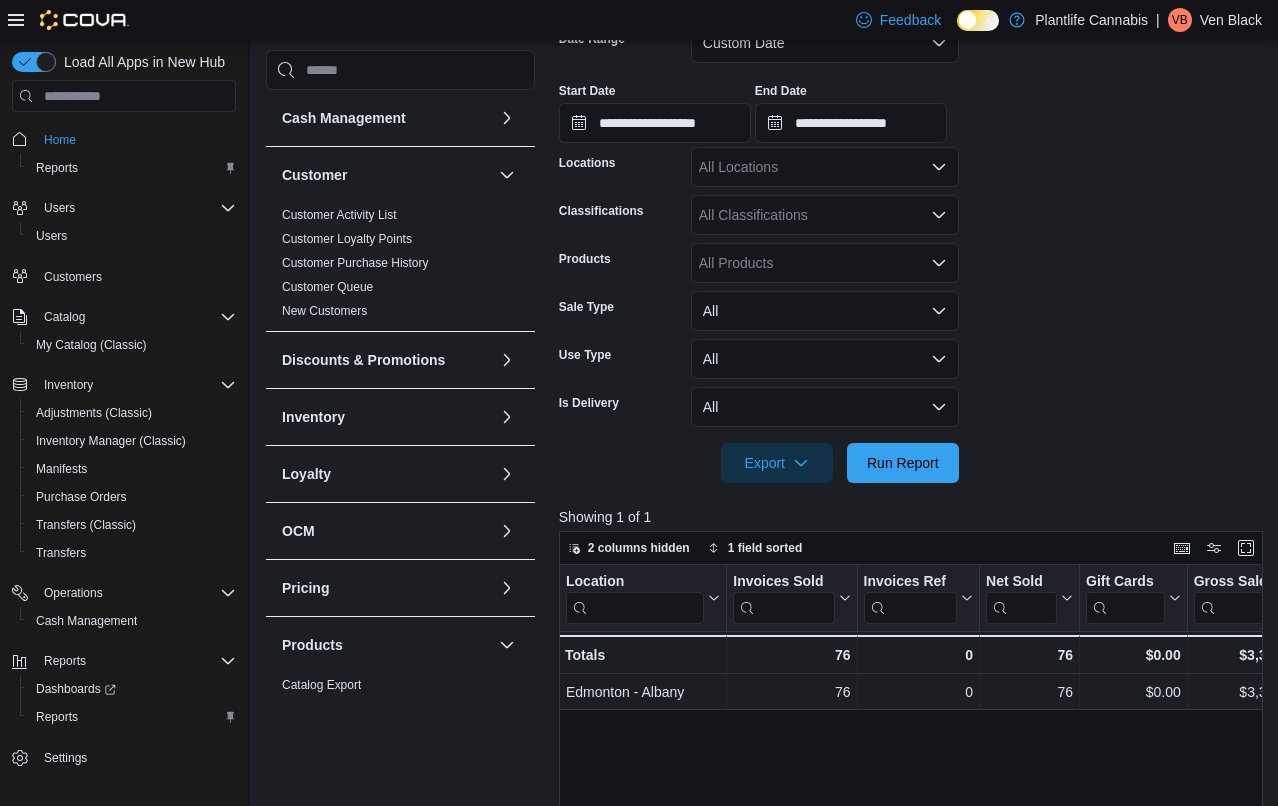 scroll, scrollTop: 350, scrollLeft: 0, axis: vertical 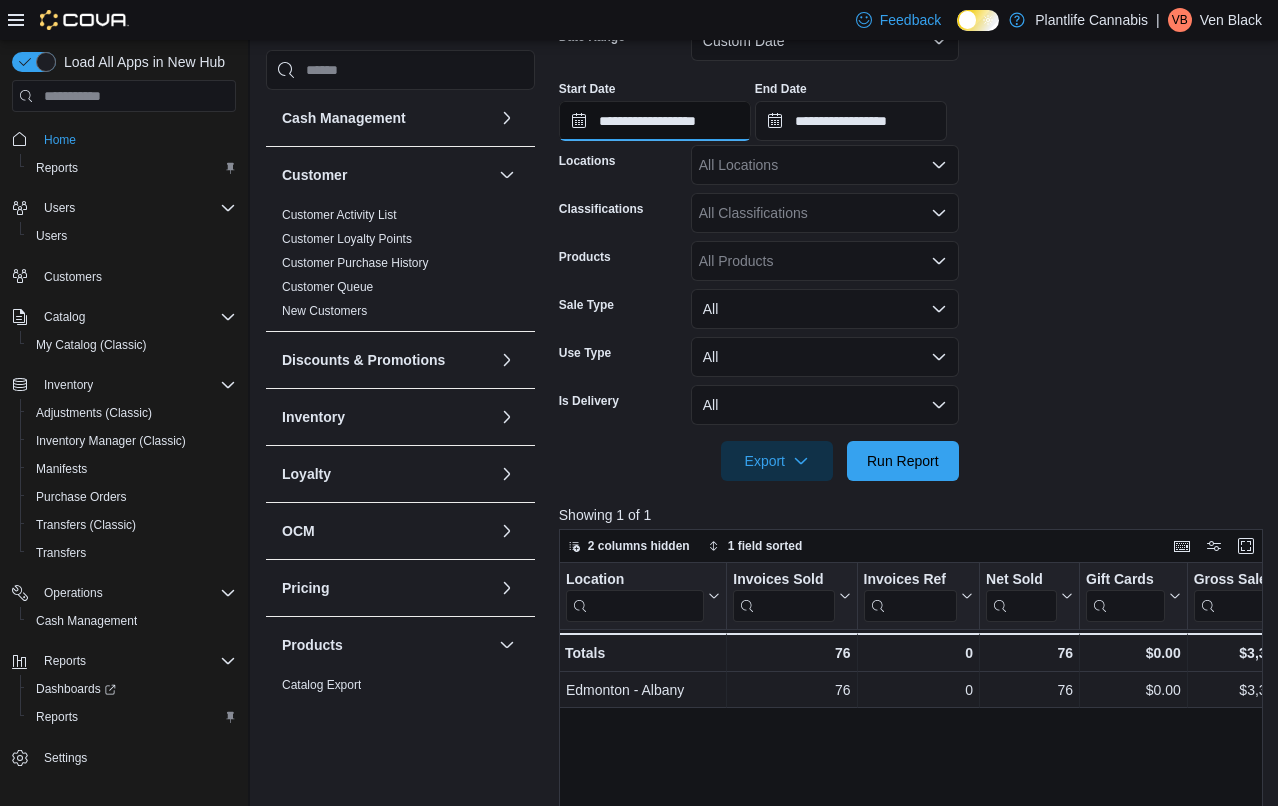 click on "**********" at bounding box center [655, 121] 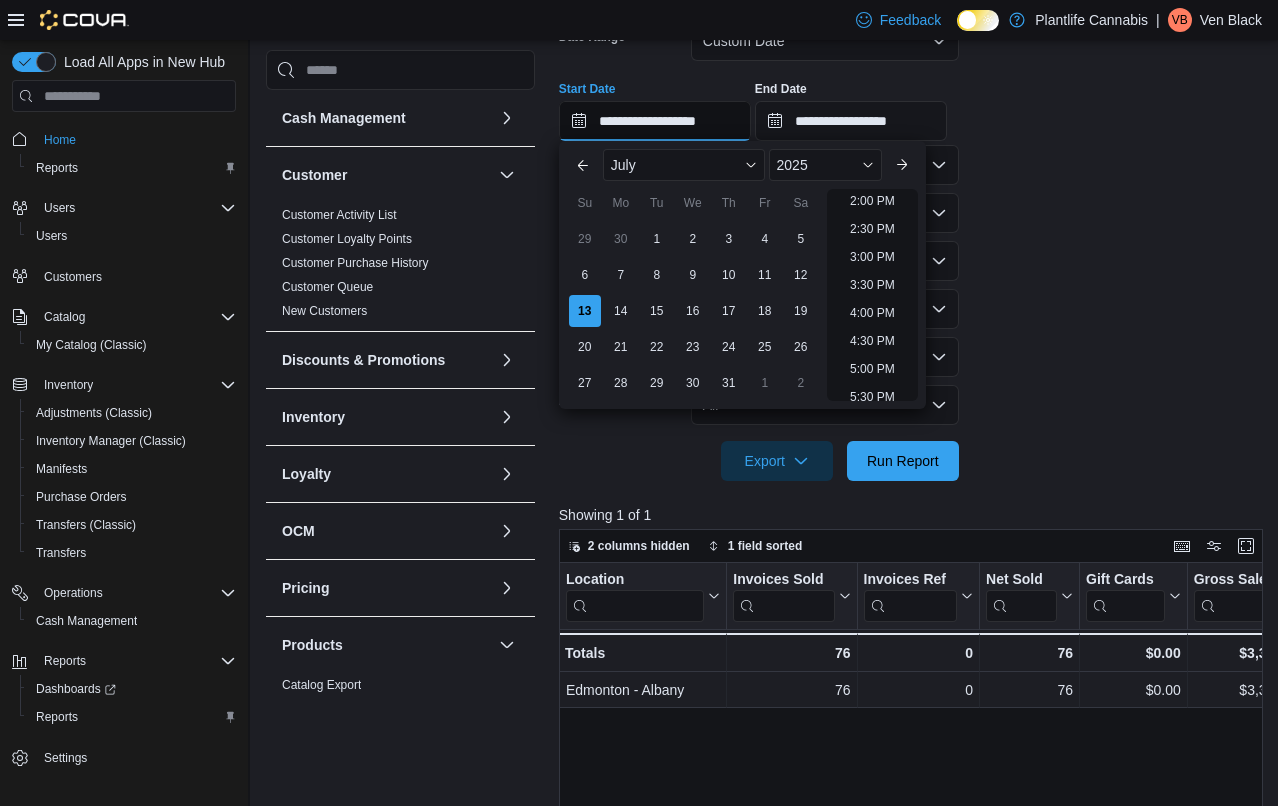 scroll, scrollTop: 808, scrollLeft: 0, axis: vertical 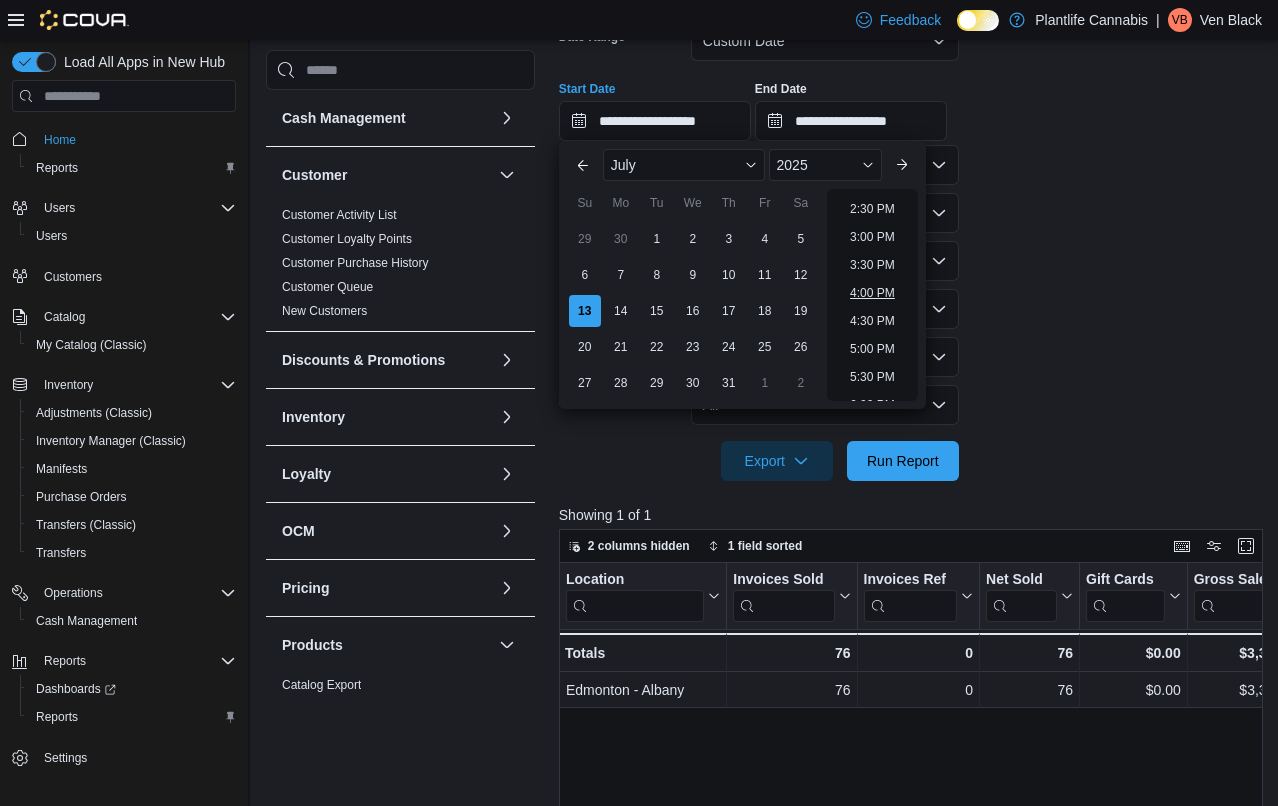 click on "4:00 PM" at bounding box center [872, 293] 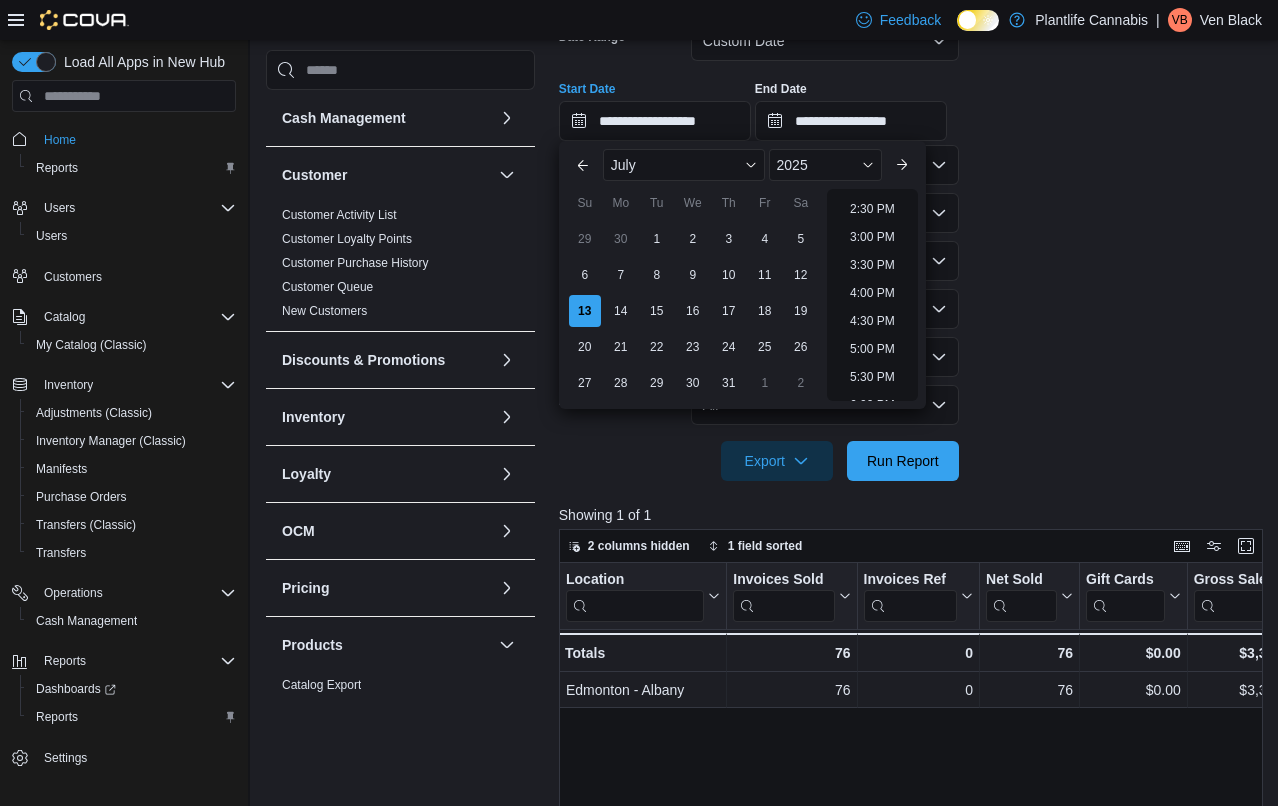 type on "**********" 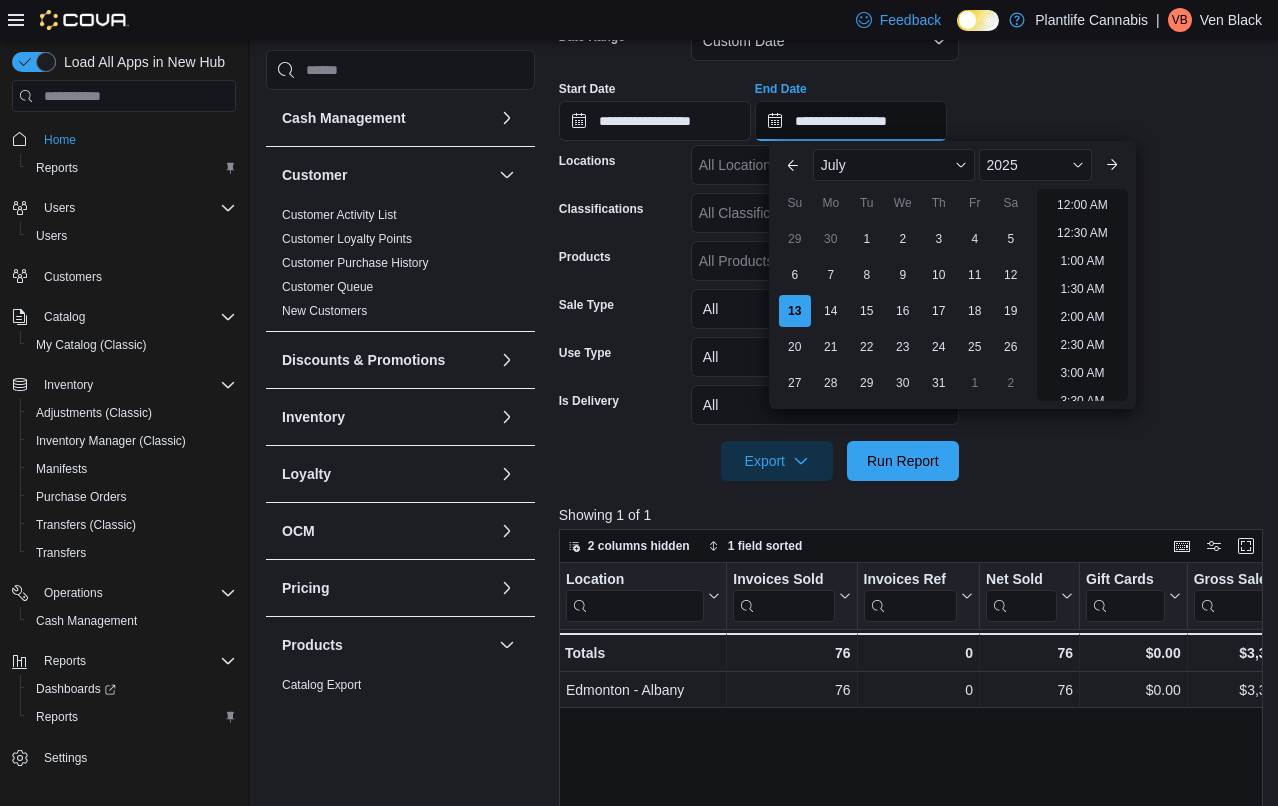 click on "**********" at bounding box center (851, 121) 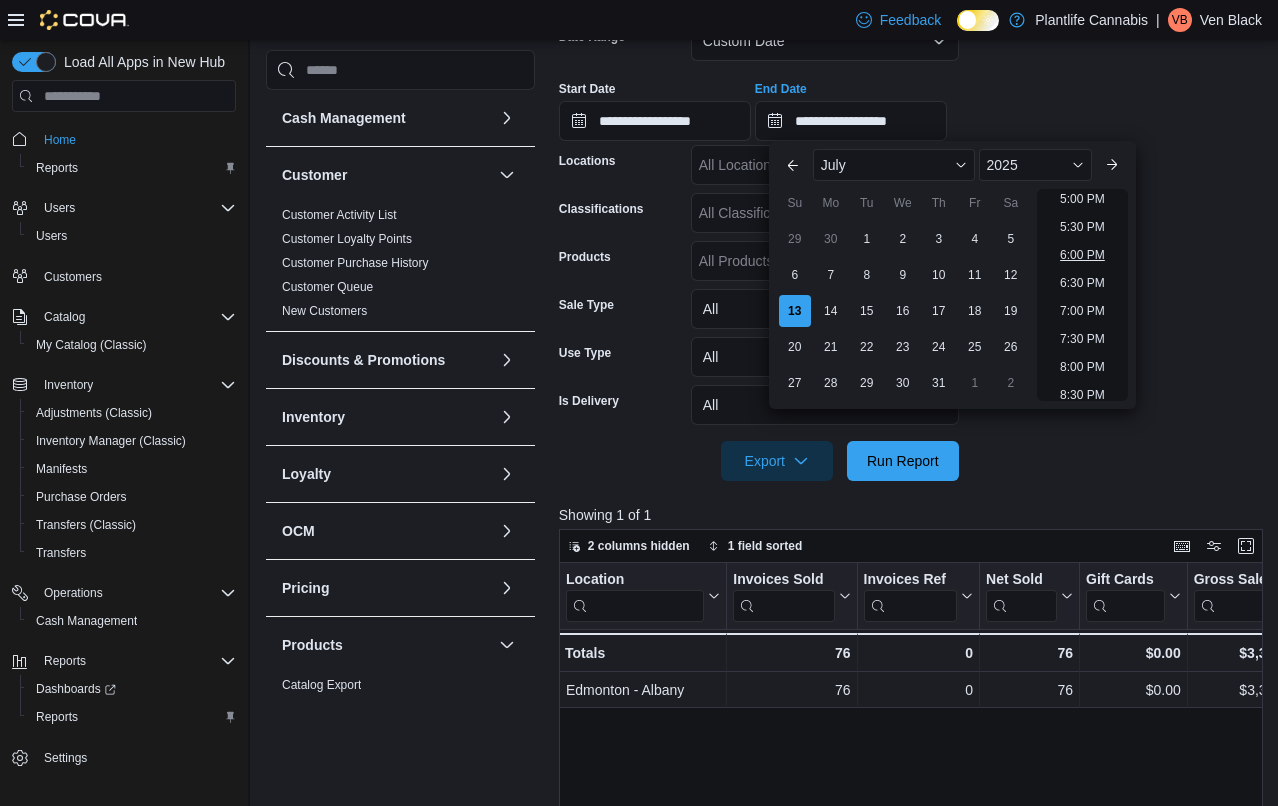 click on "6:00 PM" at bounding box center (1082, 255) 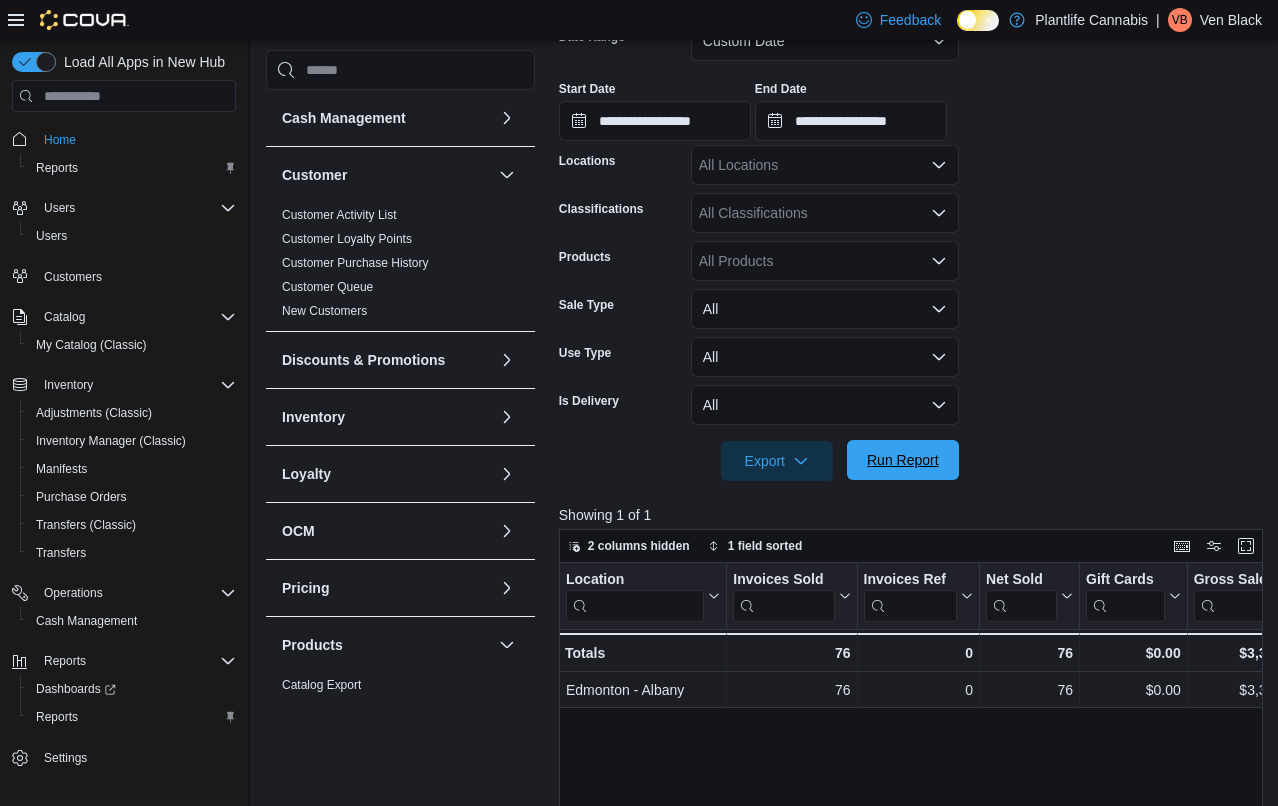 click on "Run Report" at bounding box center (903, 460) 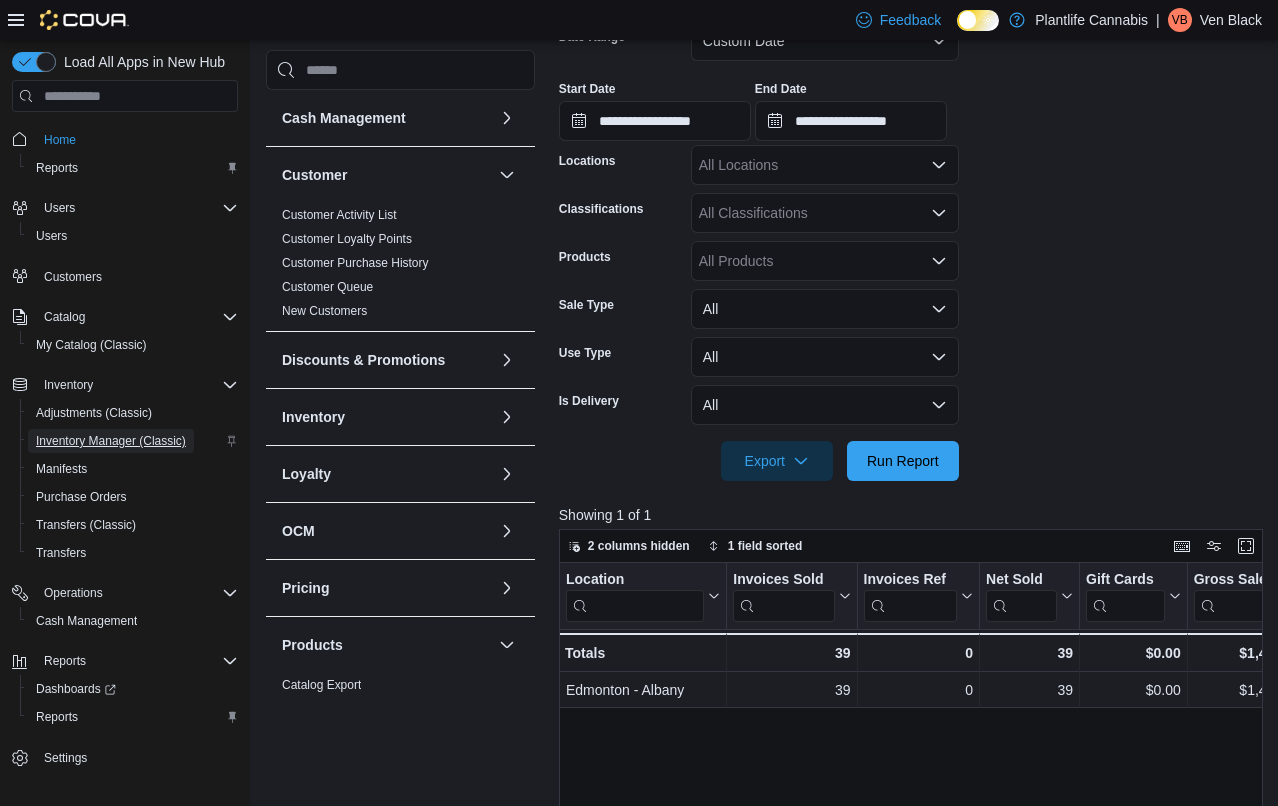 click on "Inventory Manager (Classic)" at bounding box center (111, 441) 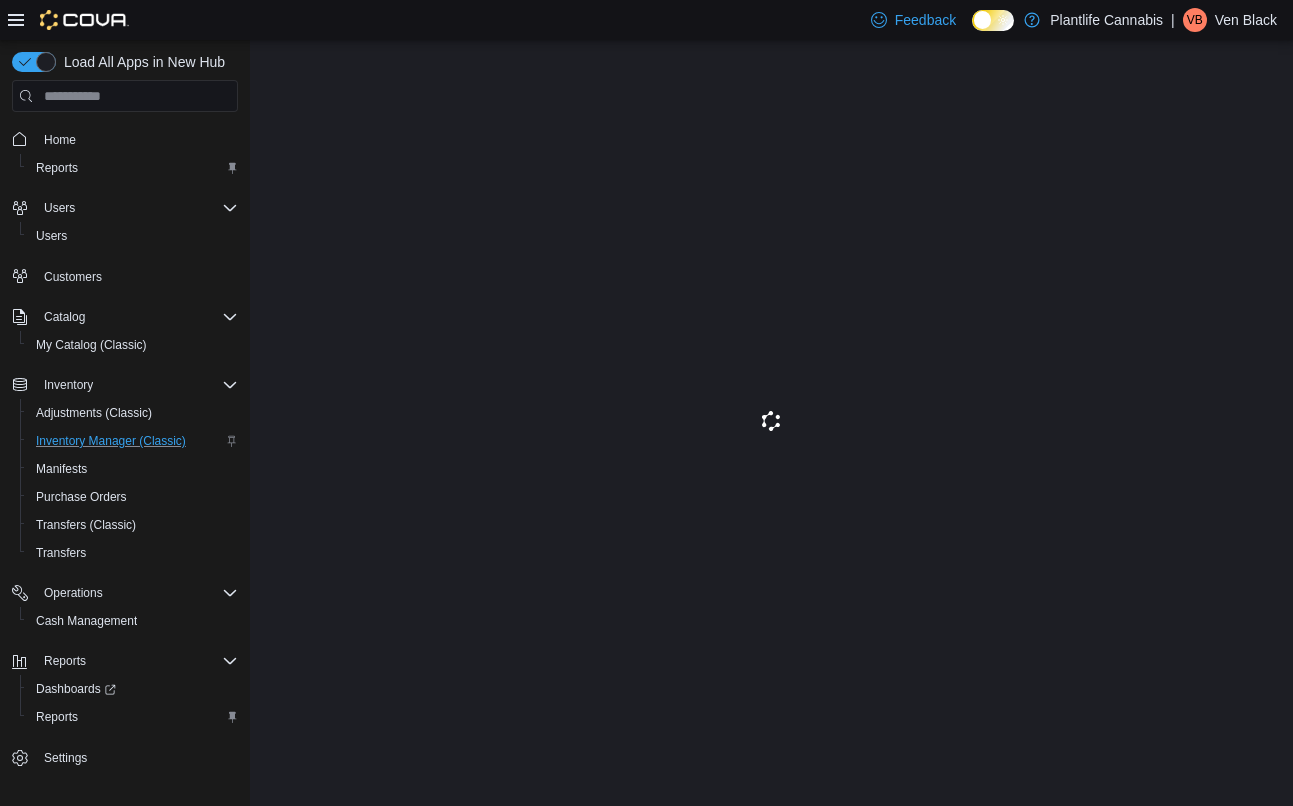 scroll, scrollTop: 0, scrollLeft: 0, axis: both 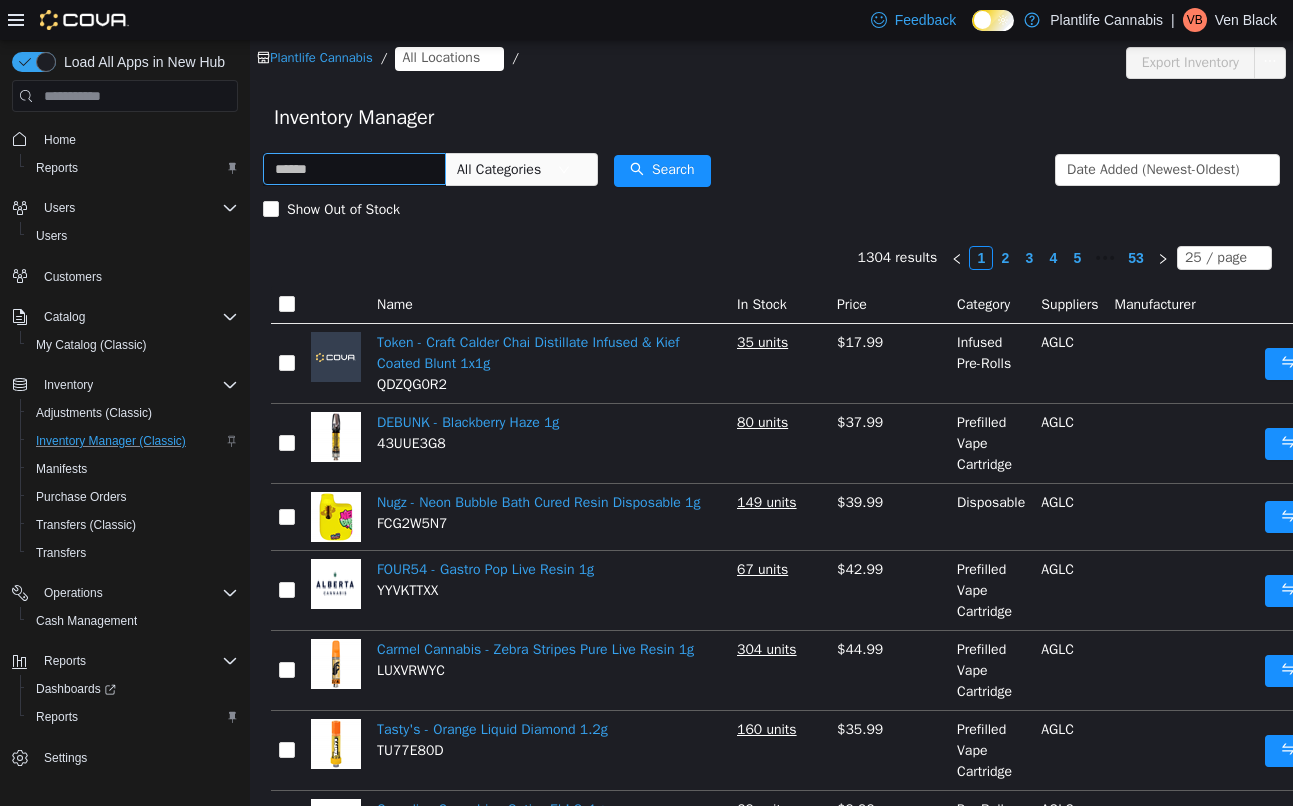 click at bounding box center [354, 169] 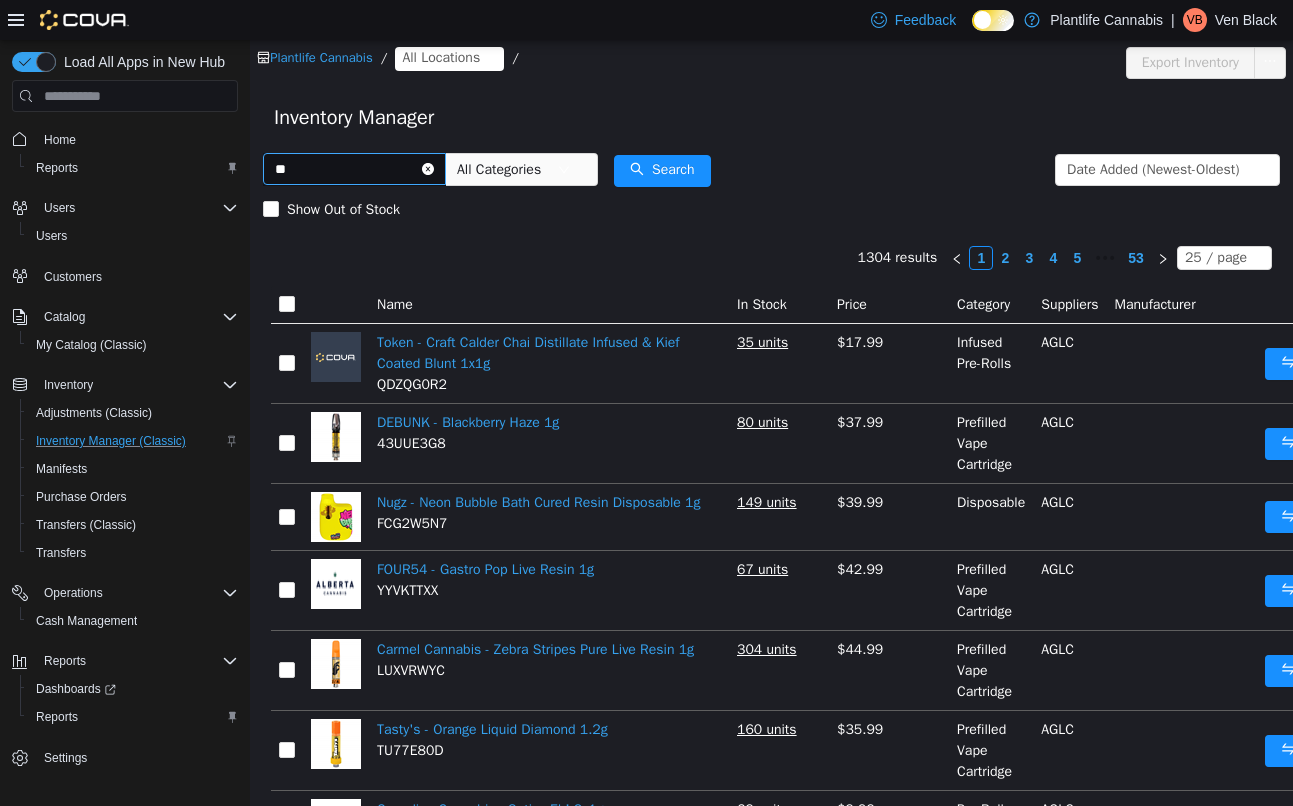type on "*" 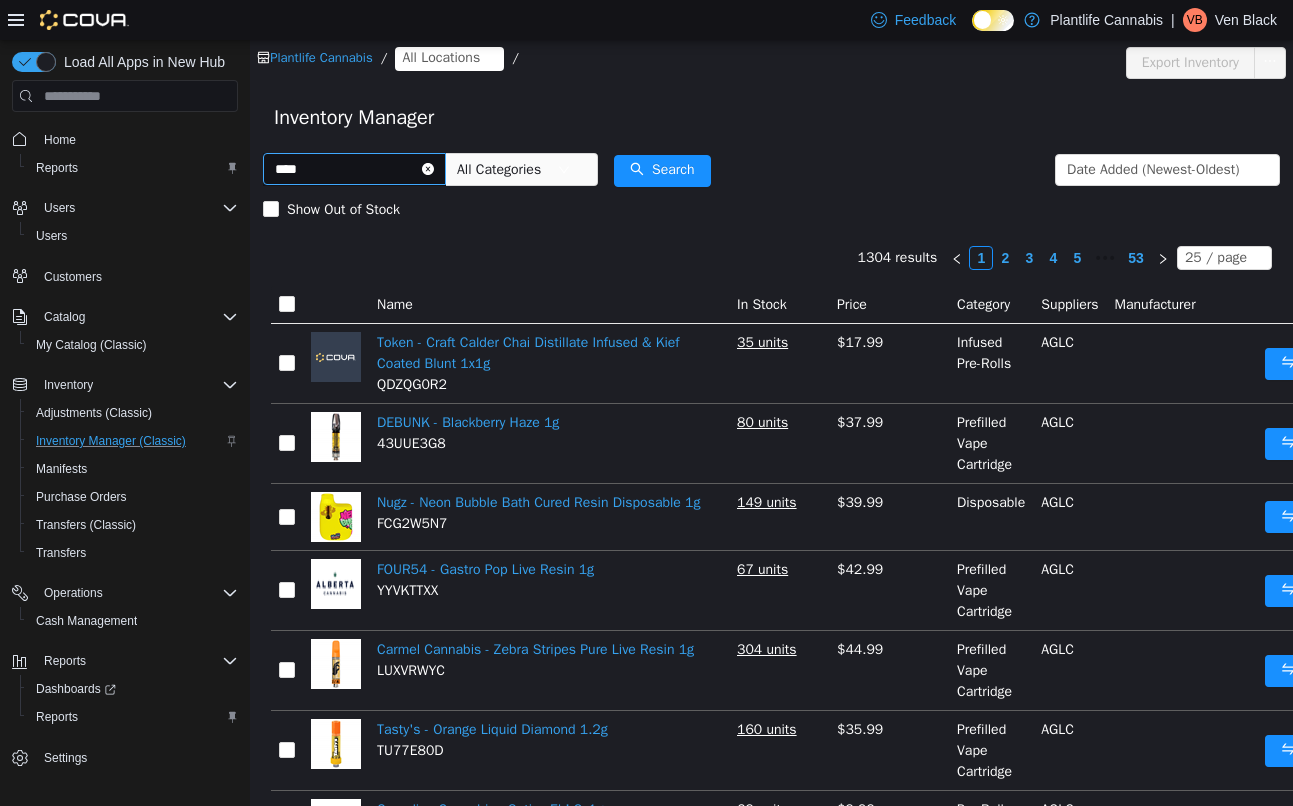 type on "****" 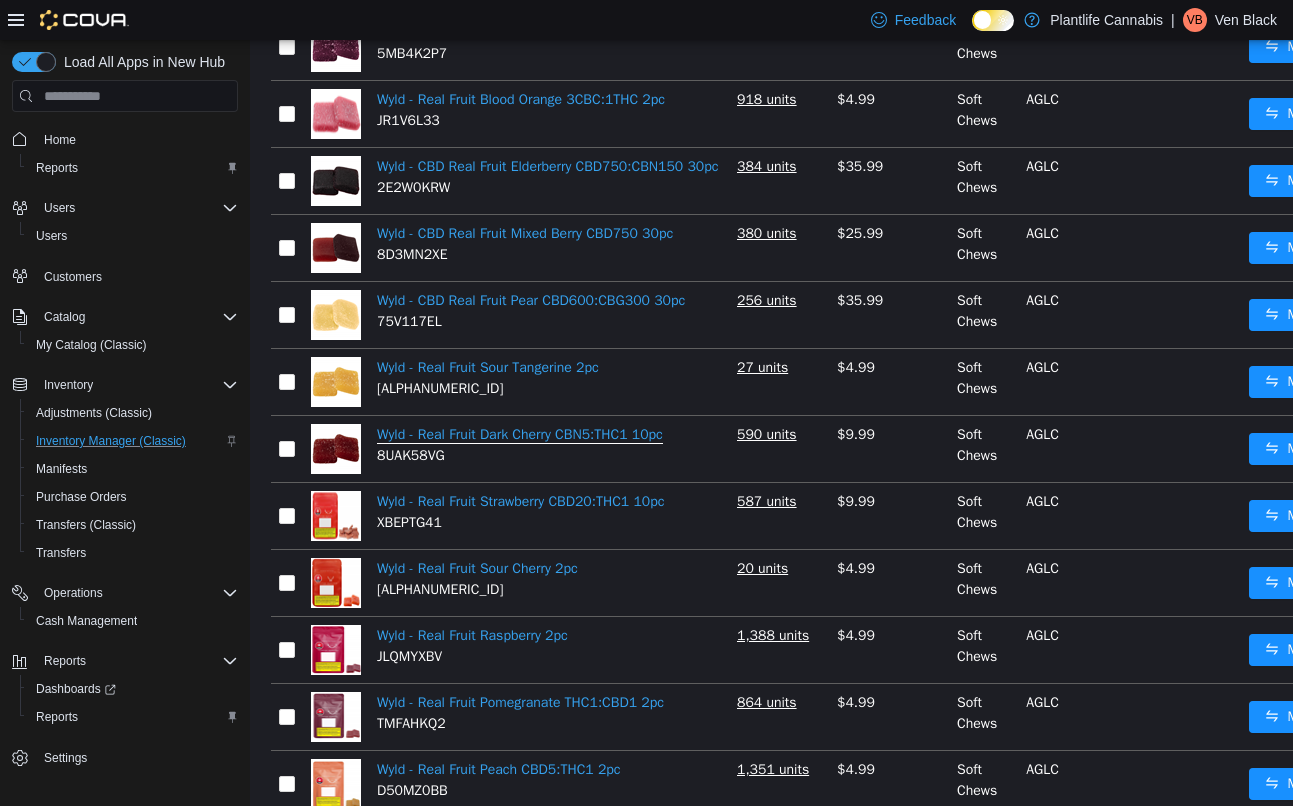 scroll, scrollTop: 0, scrollLeft: 0, axis: both 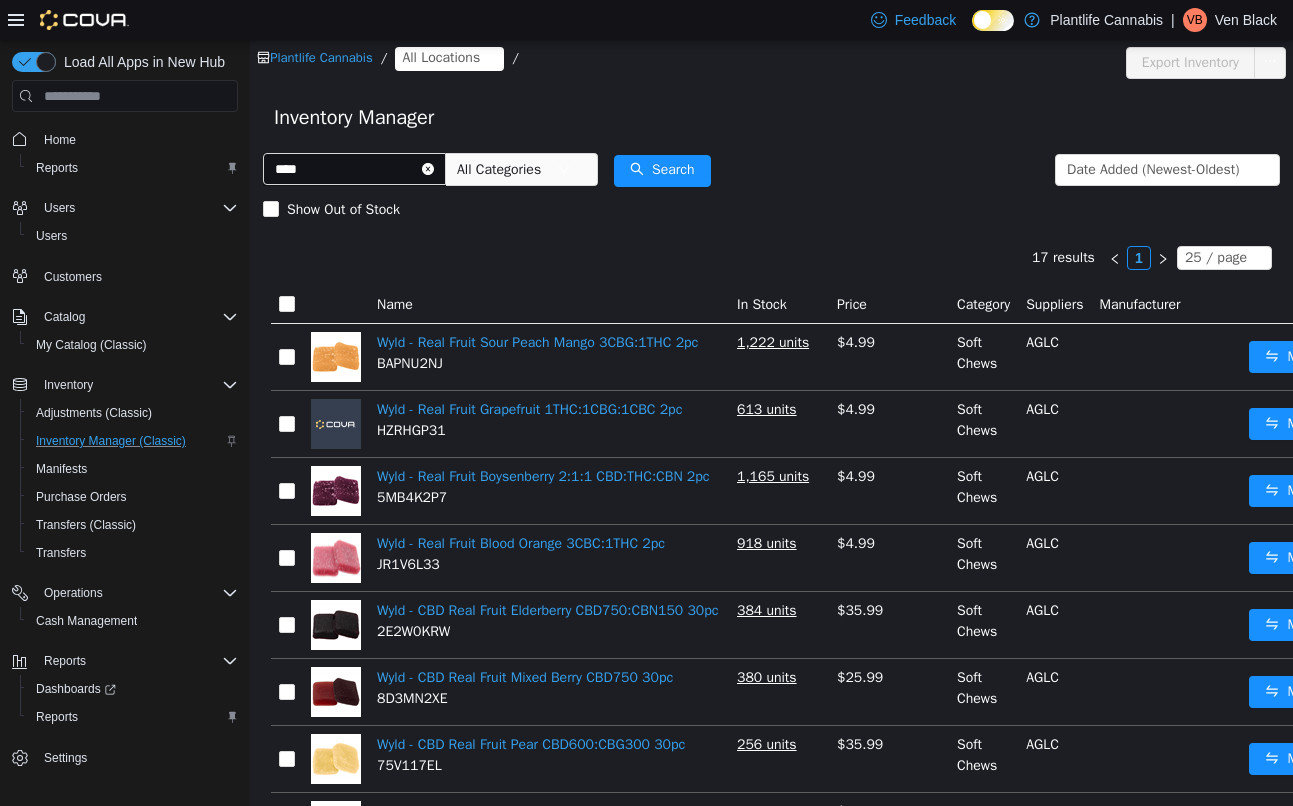 click on "All Locations" at bounding box center (441, 58) 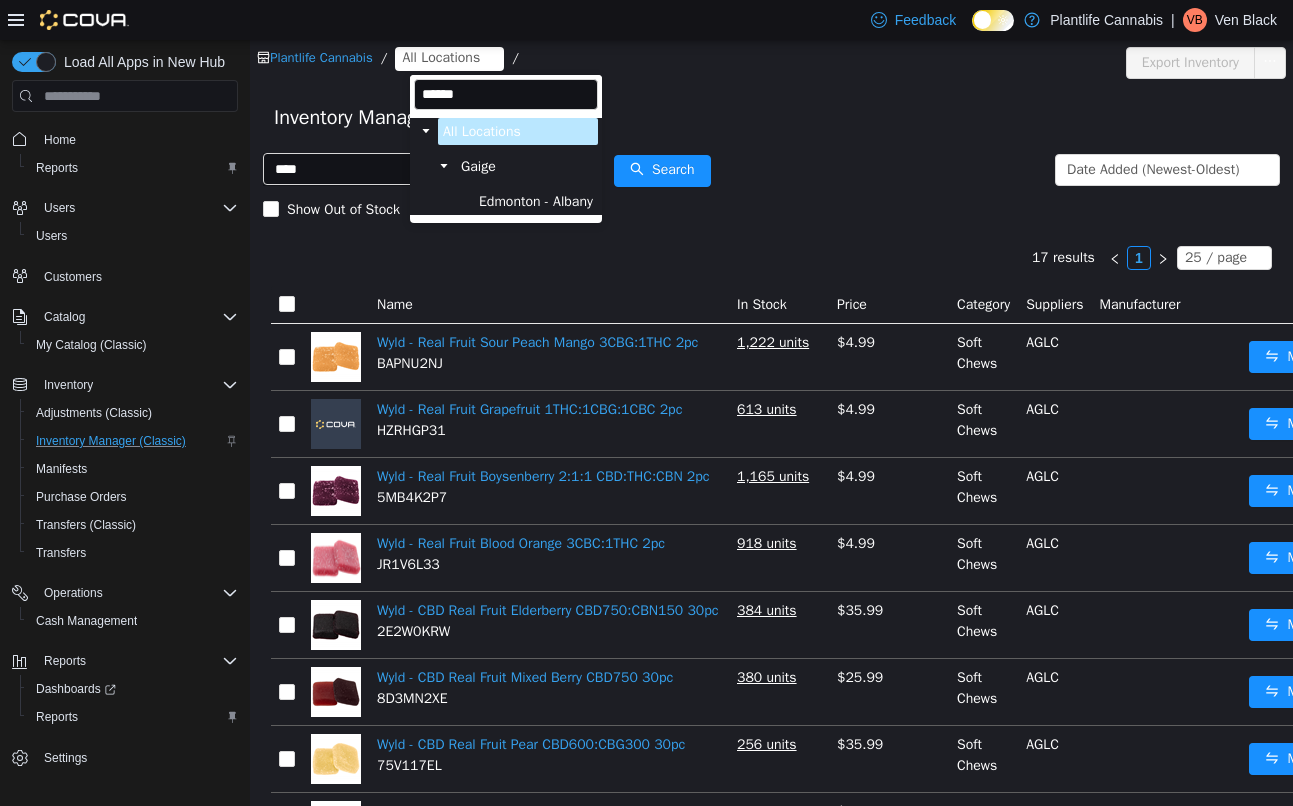 type on "******" 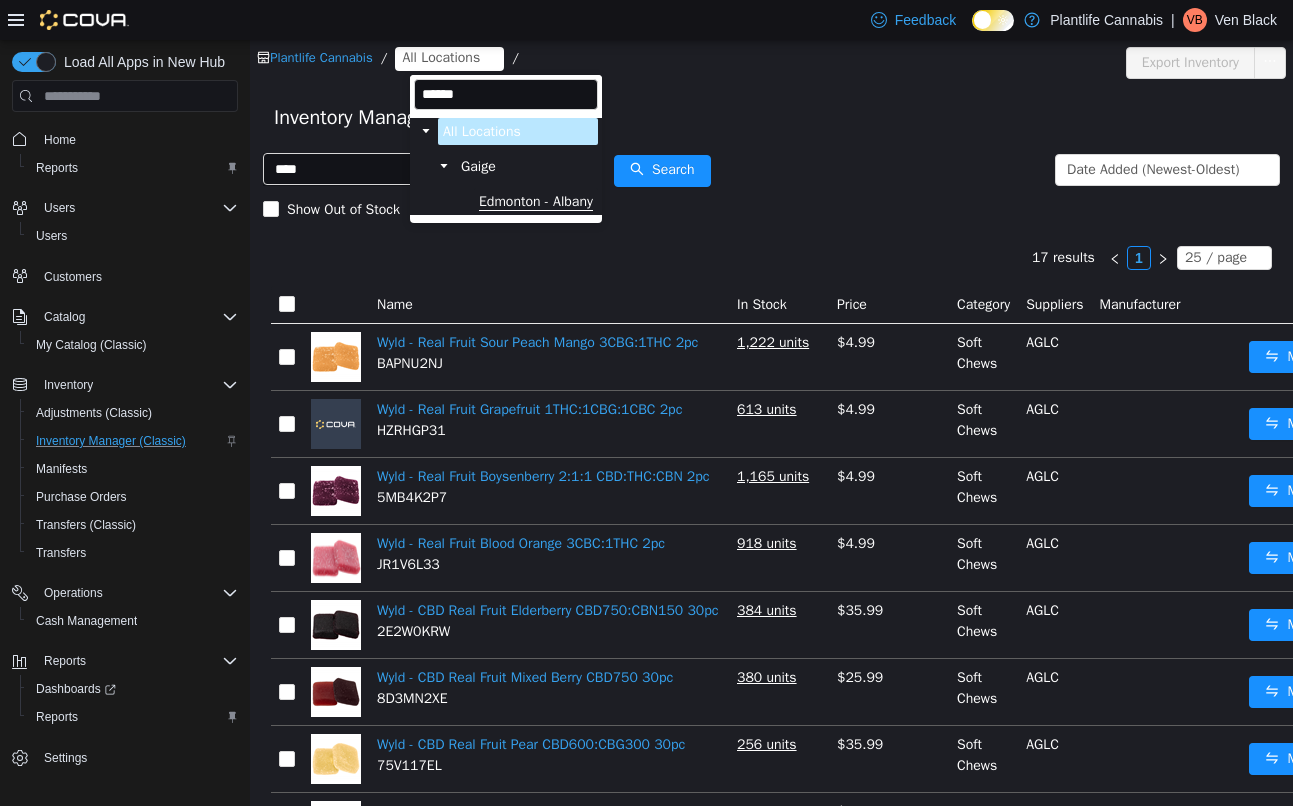 click on "Edmonton - Albany" at bounding box center (536, 202) 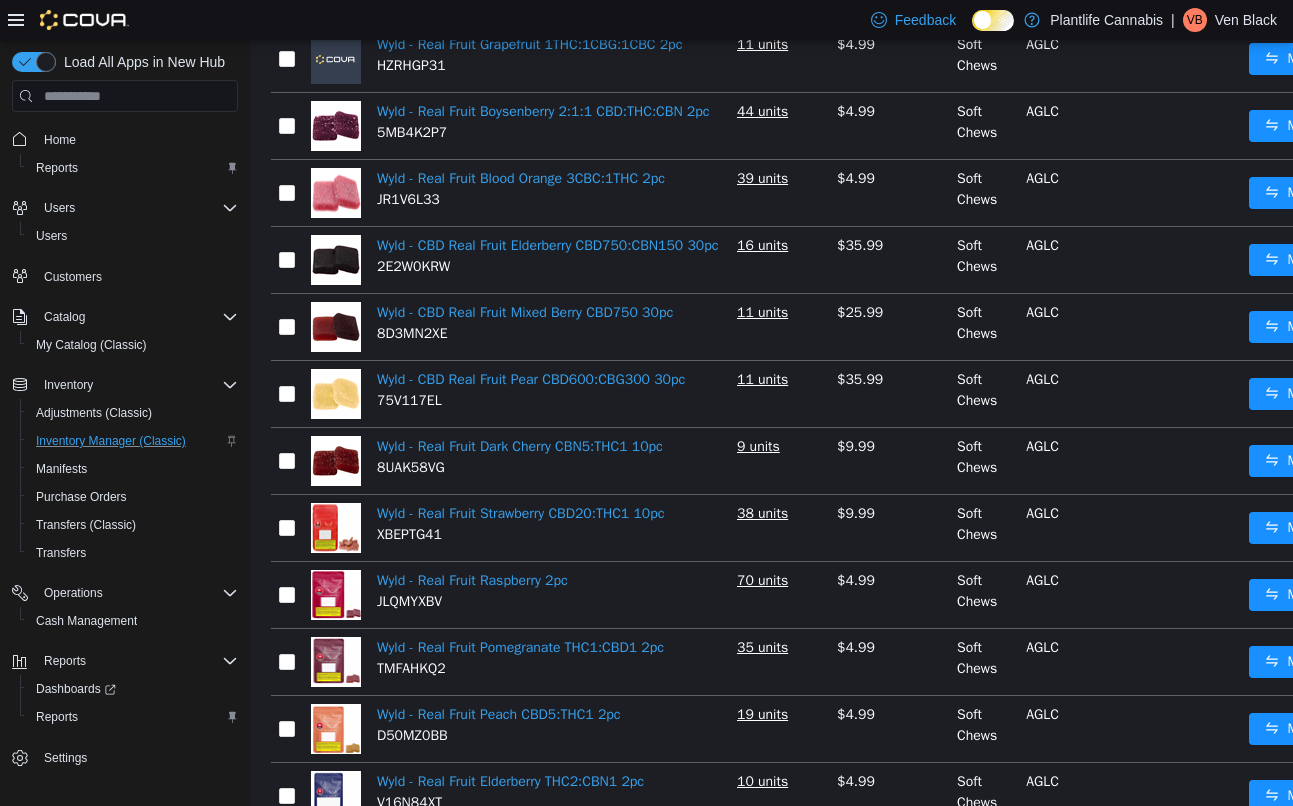 scroll, scrollTop: 0, scrollLeft: 0, axis: both 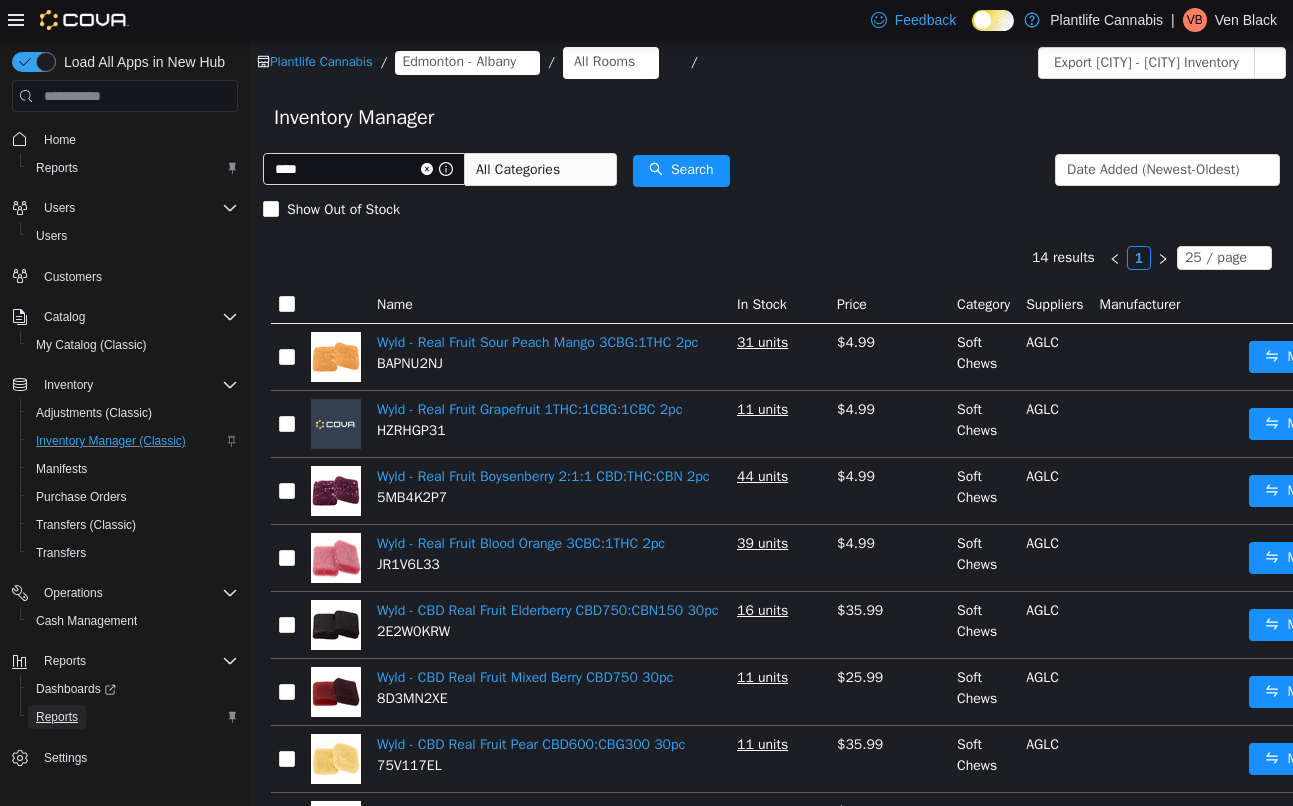 click on "Reports" at bounding box center (57, 717) 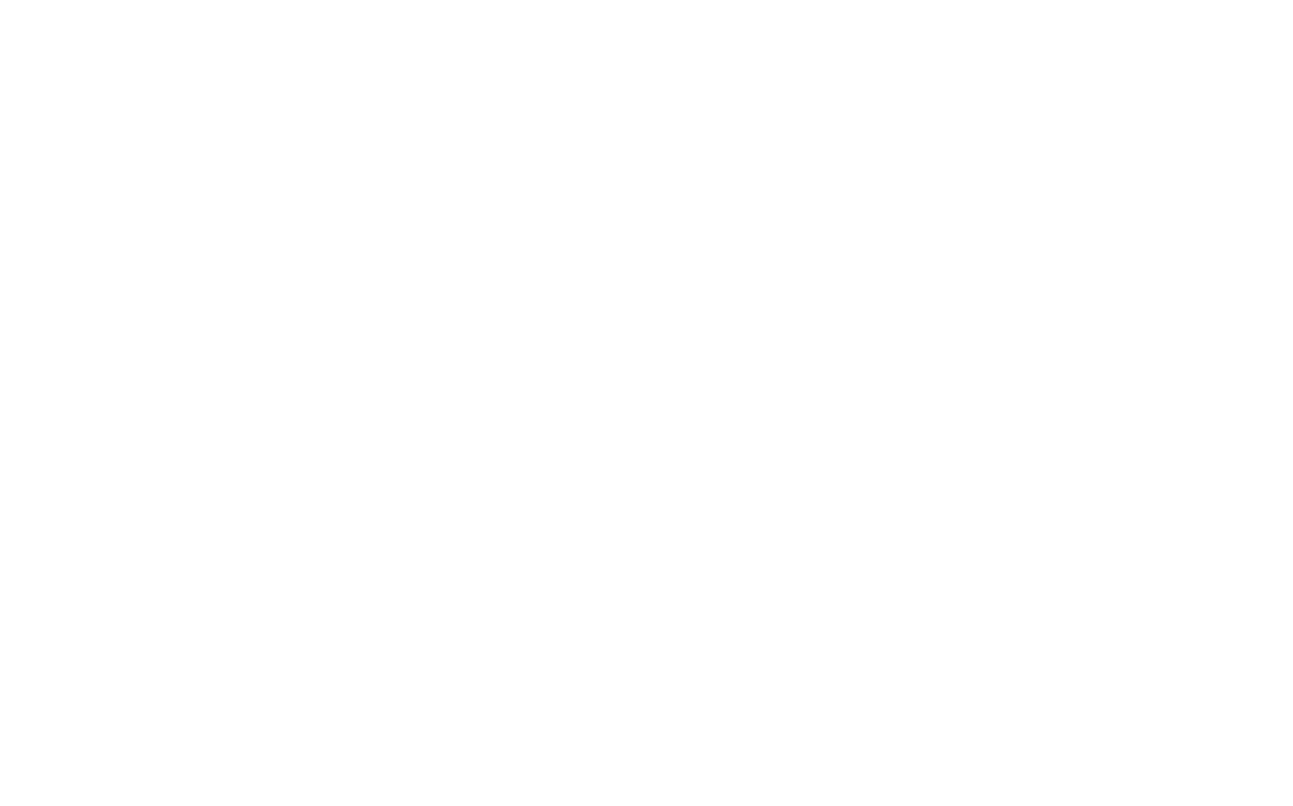 scroll, scrollTop: 0, scrollLeft: 0, axis: both 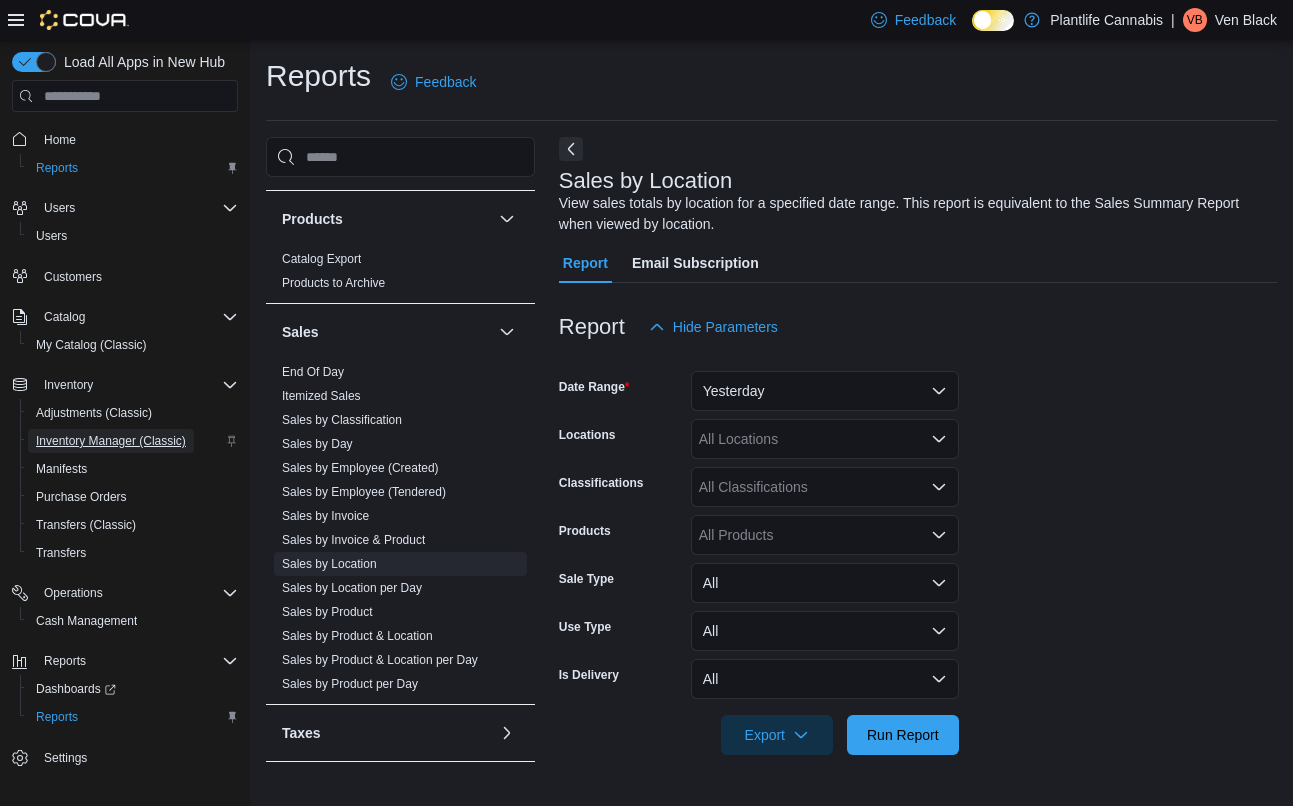 click on "Inventory Manager (Classic)" at bounding box center (111, 441) 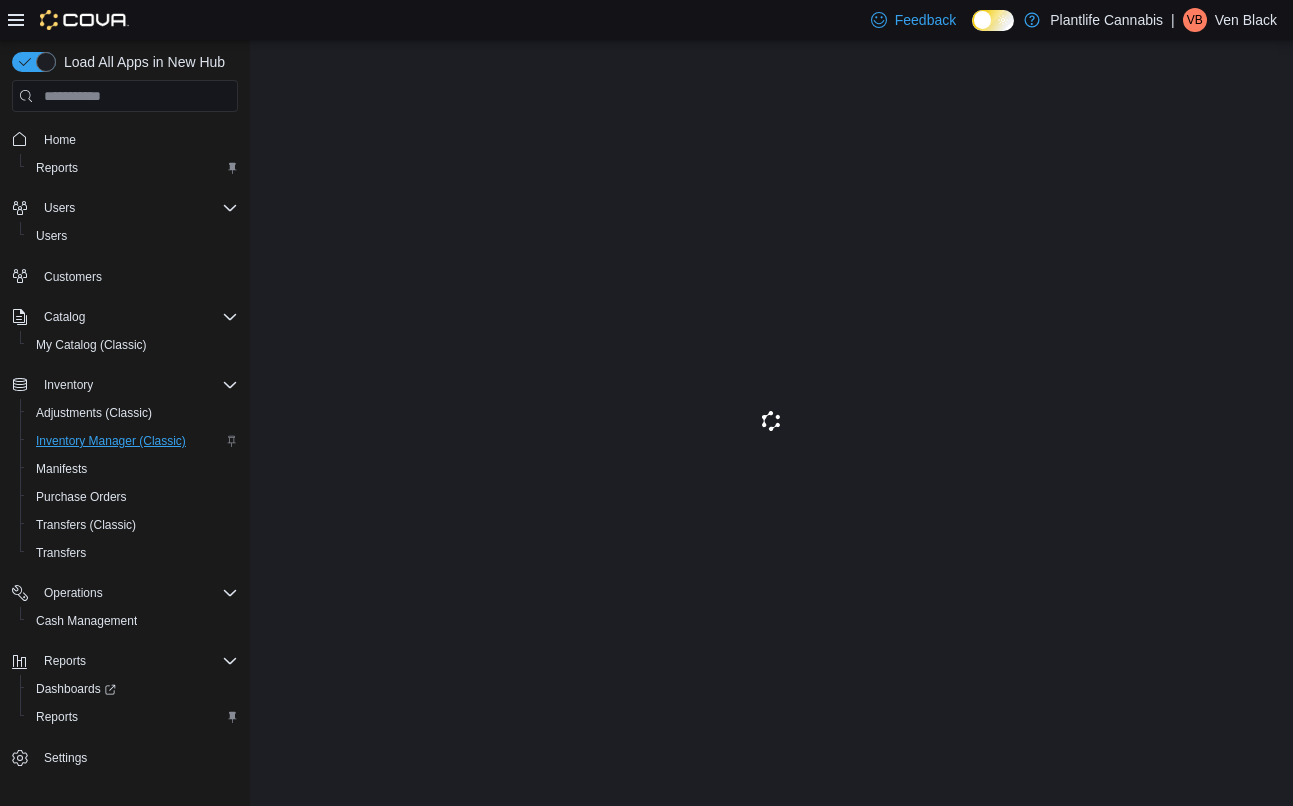 scroll, scrollTop: 0, scrollLeft: 0, axis: both 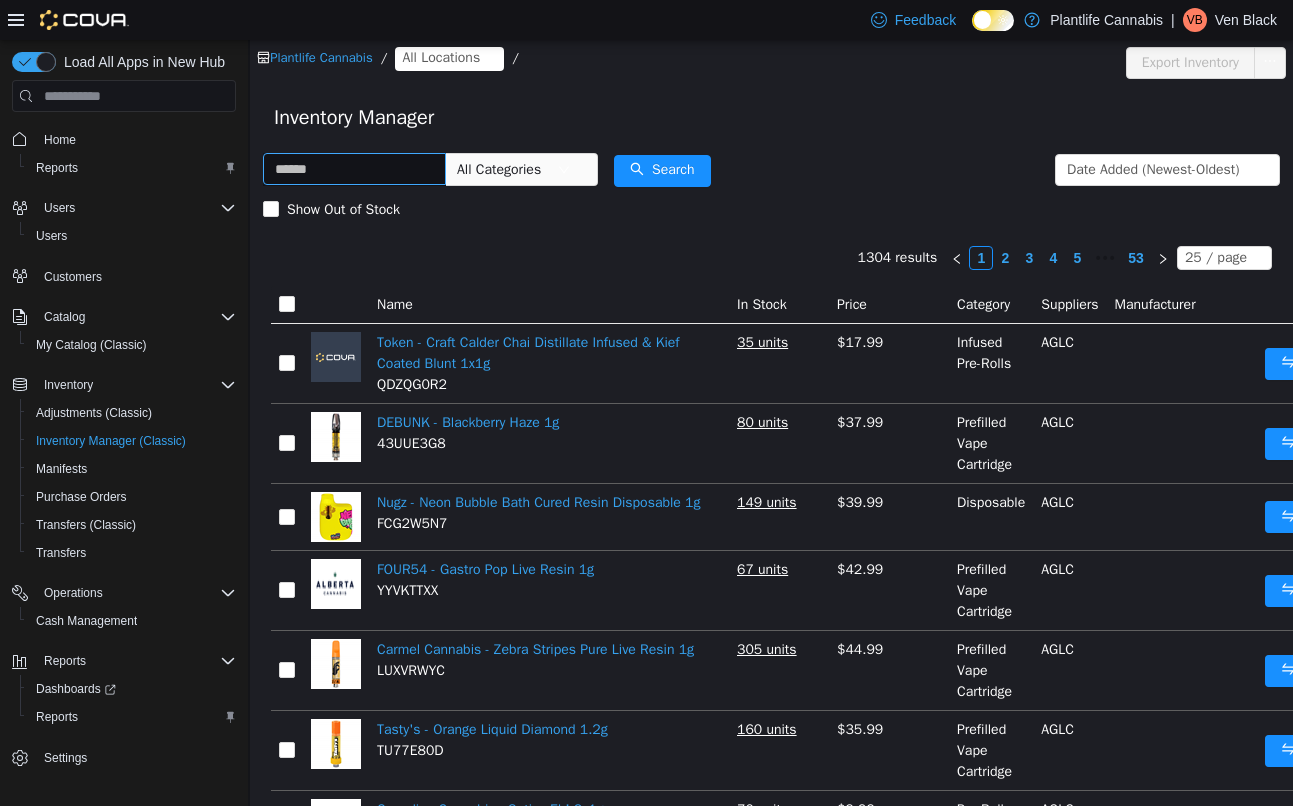 click at bounding box center [354, 169] 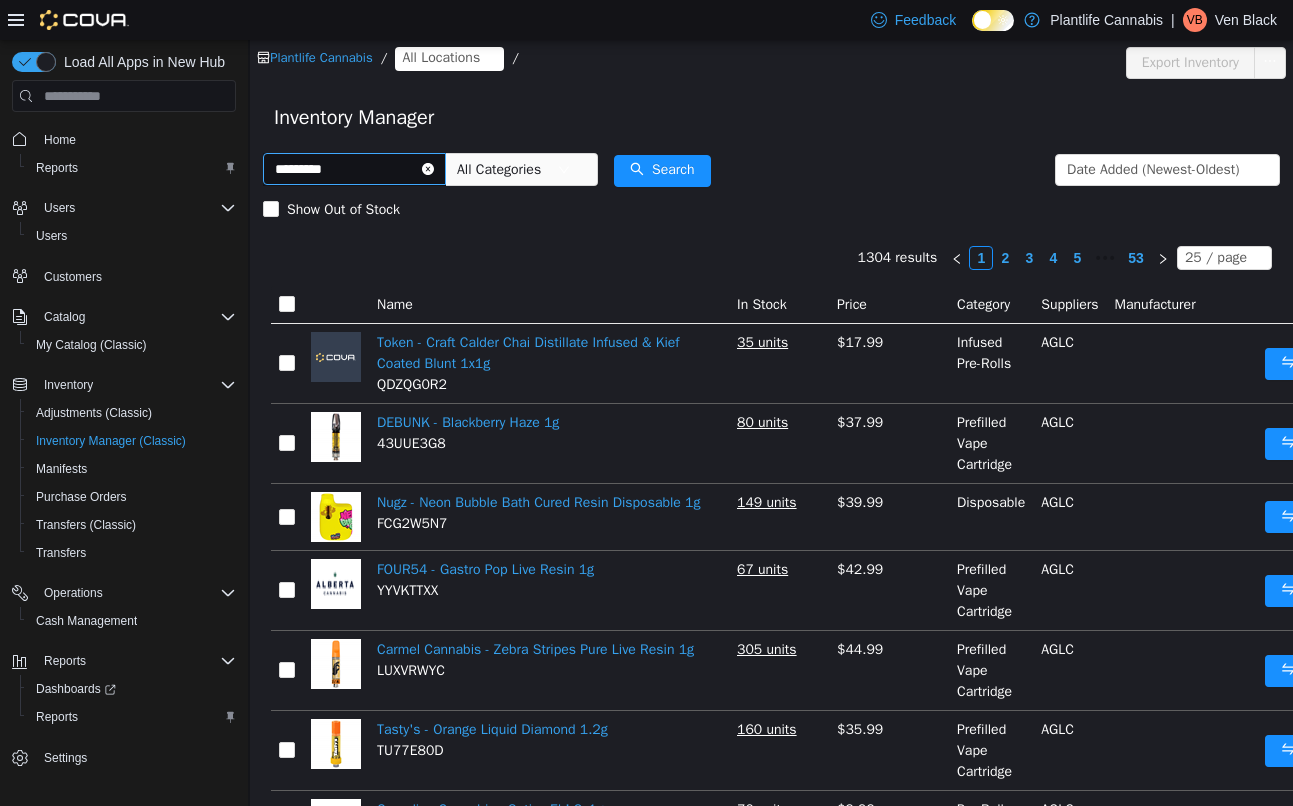type on "*********" 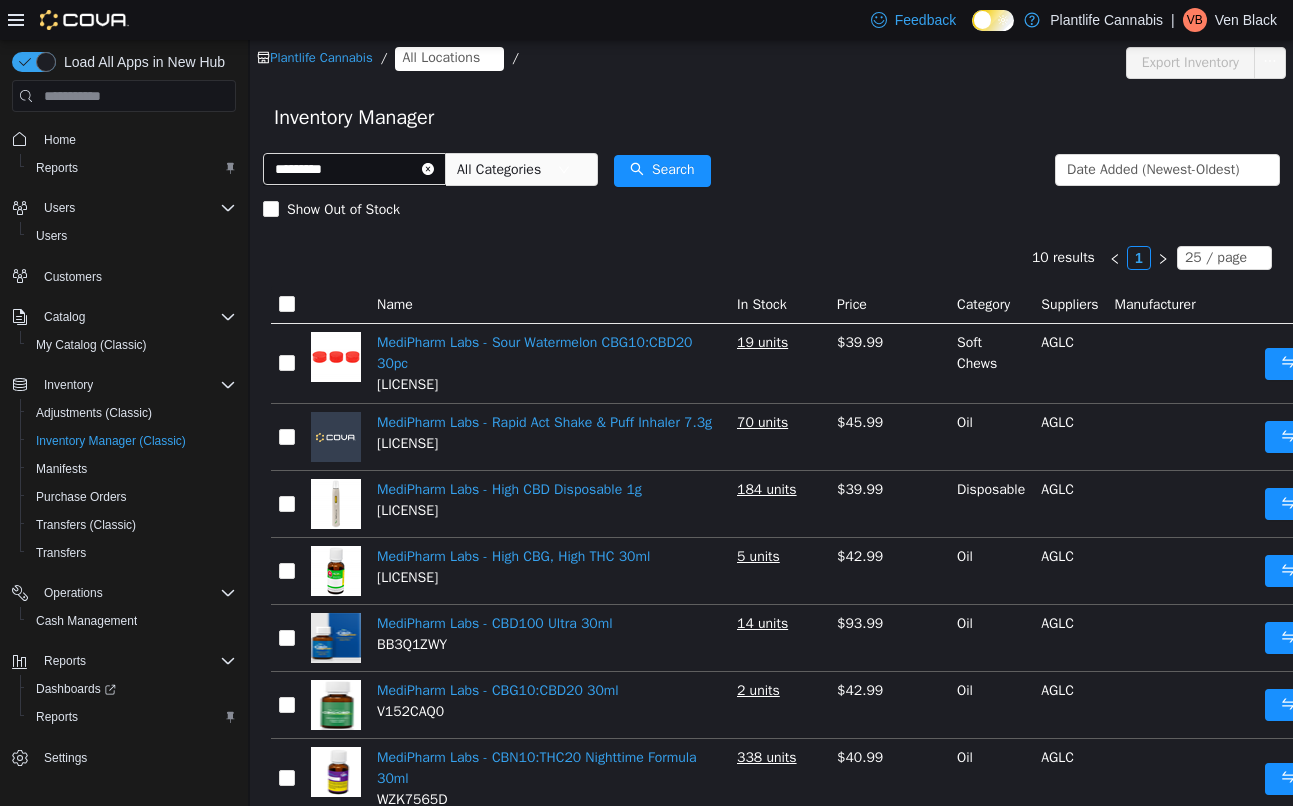 click on "All Locations" at bounding box center [441, 58] 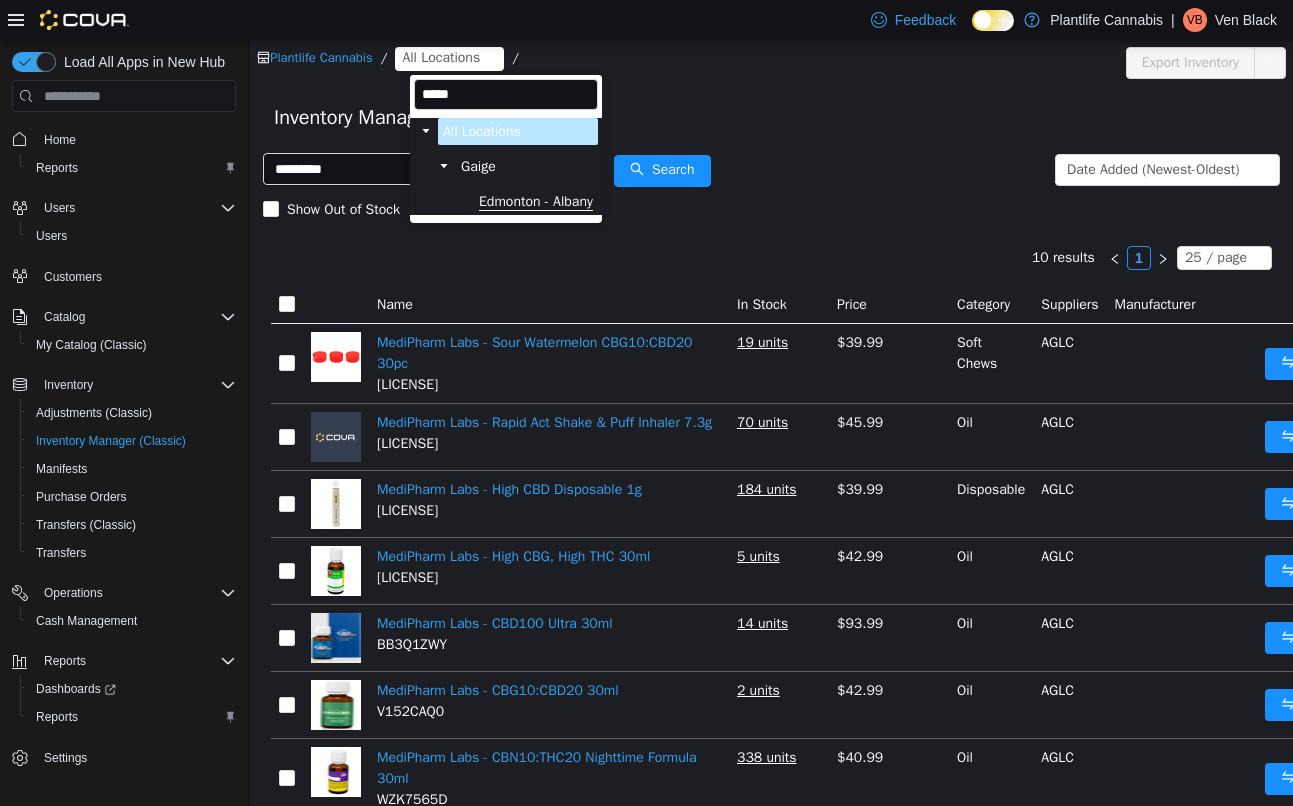 type on "*****" 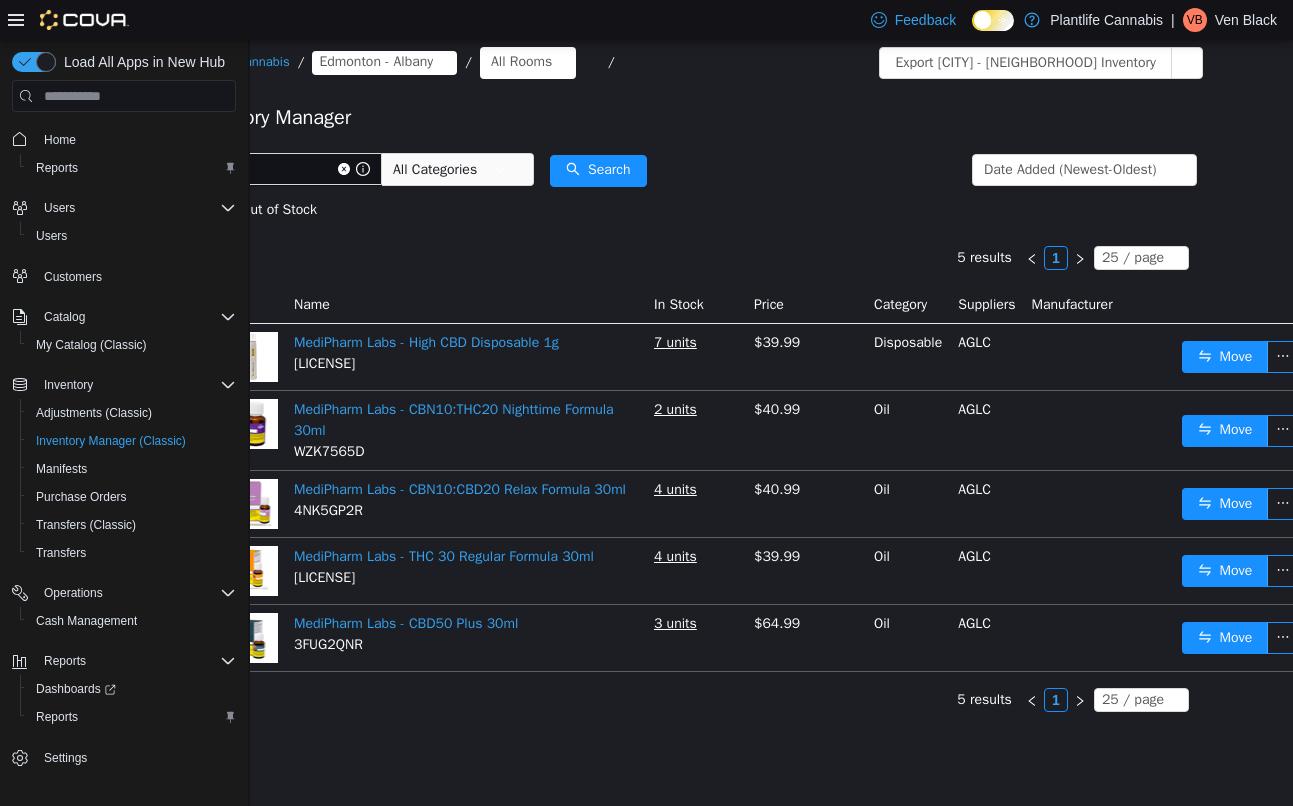 scroll, scrollTop: 0, scrollLeft: 129, axis: horizontal 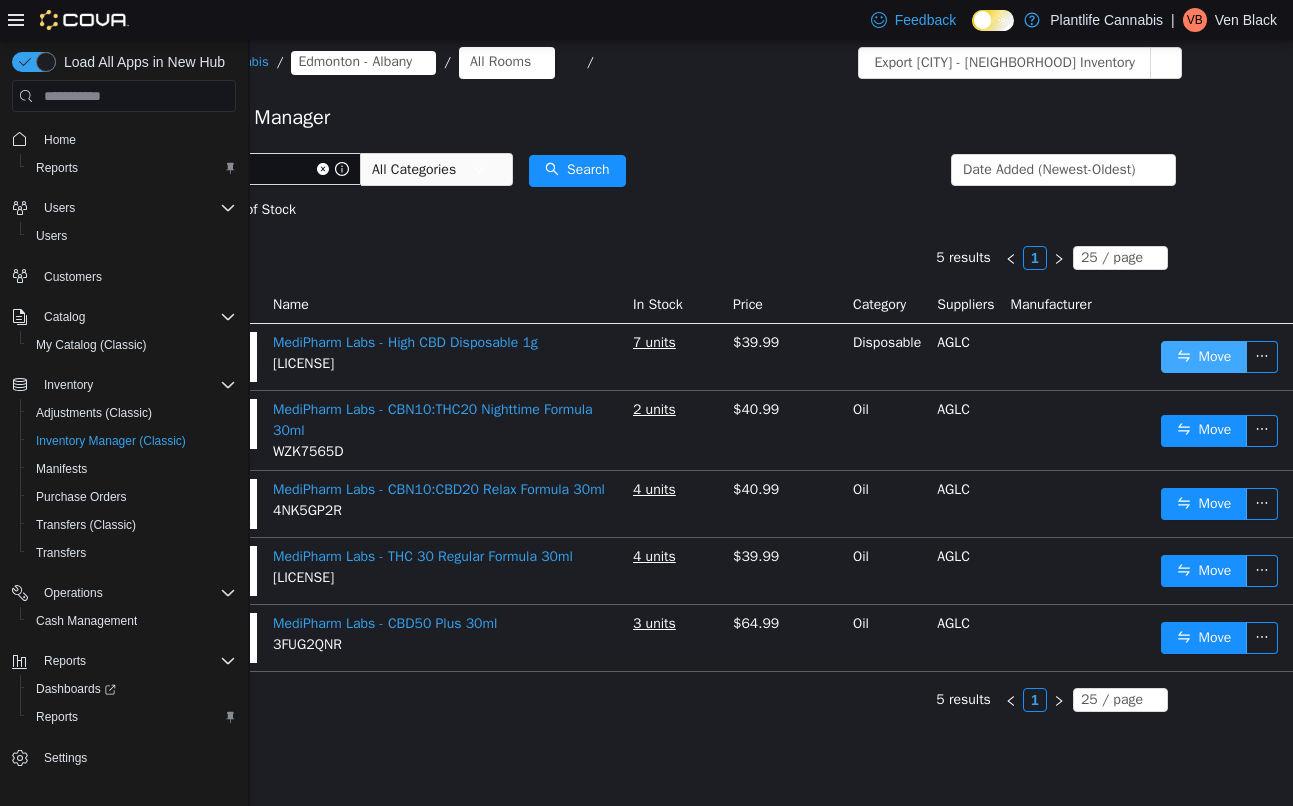 click on "Move" at bounding box center [1204, 357] 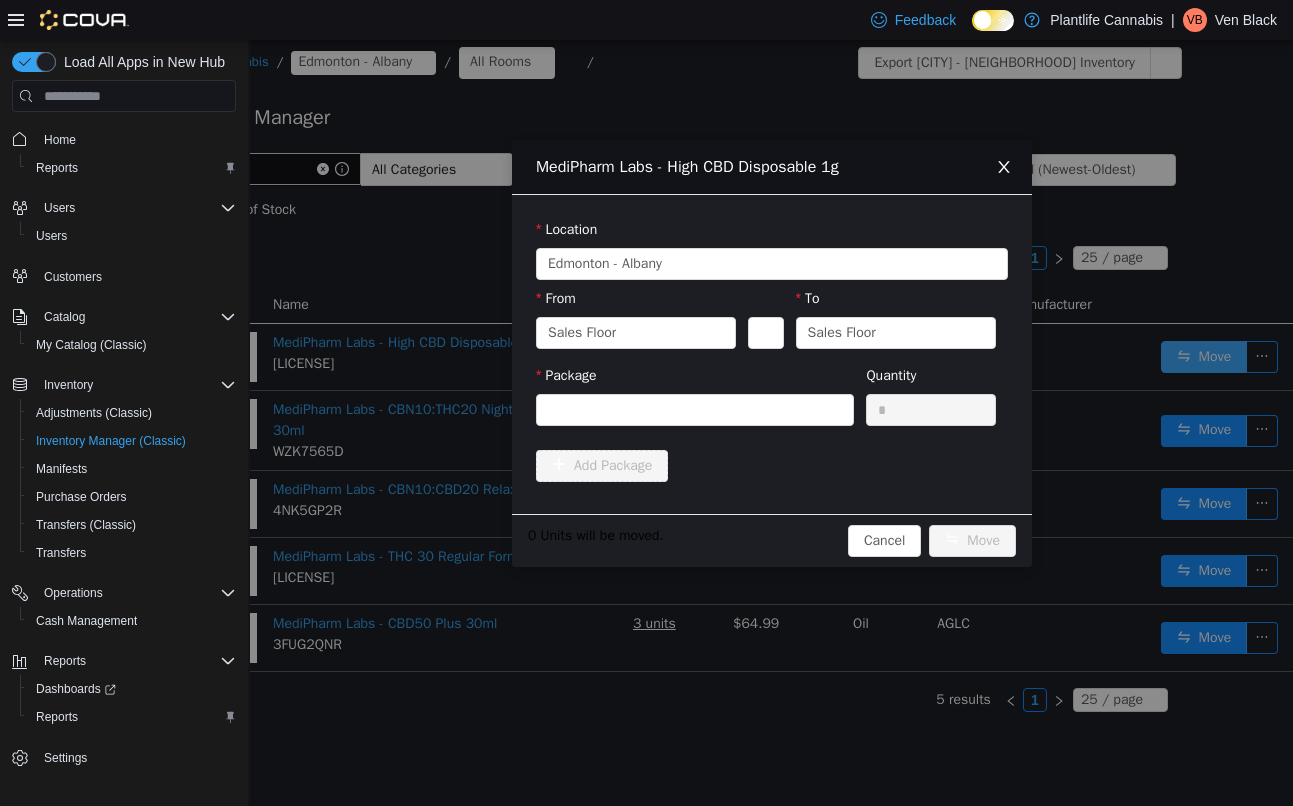 scroll, scrollTop: 0, scrollLeft: 114, axis: horizontal 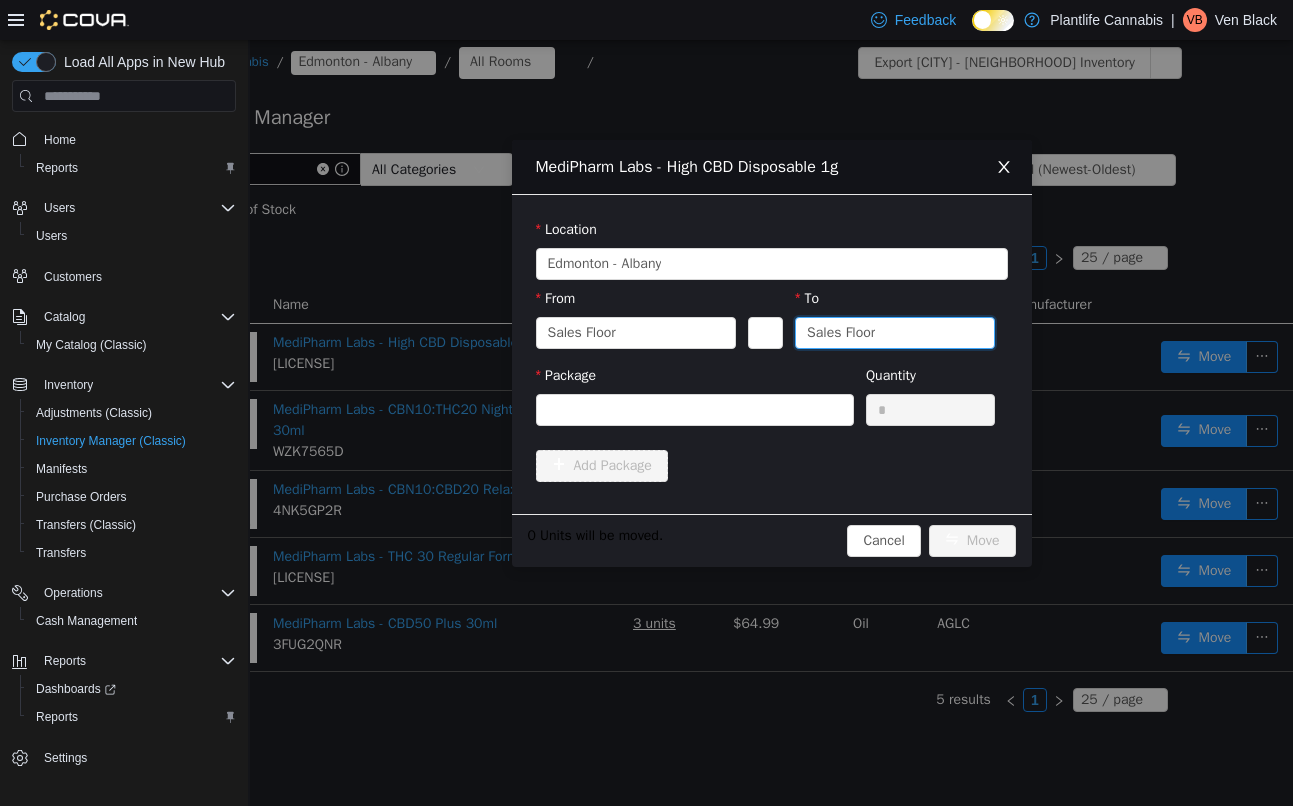 click on "Sales Floor" at bounding box center [841, 333] 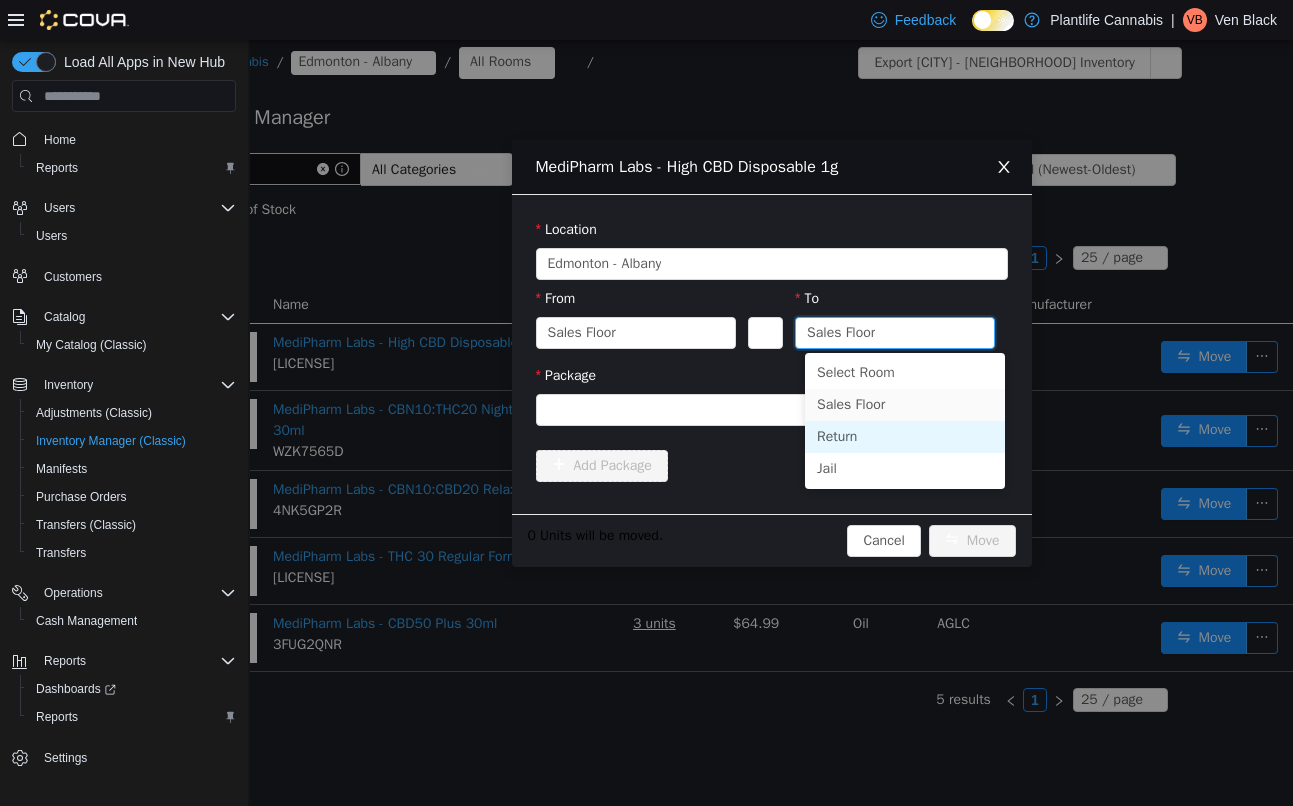 click on "Return" at bounding box center (905, 437) 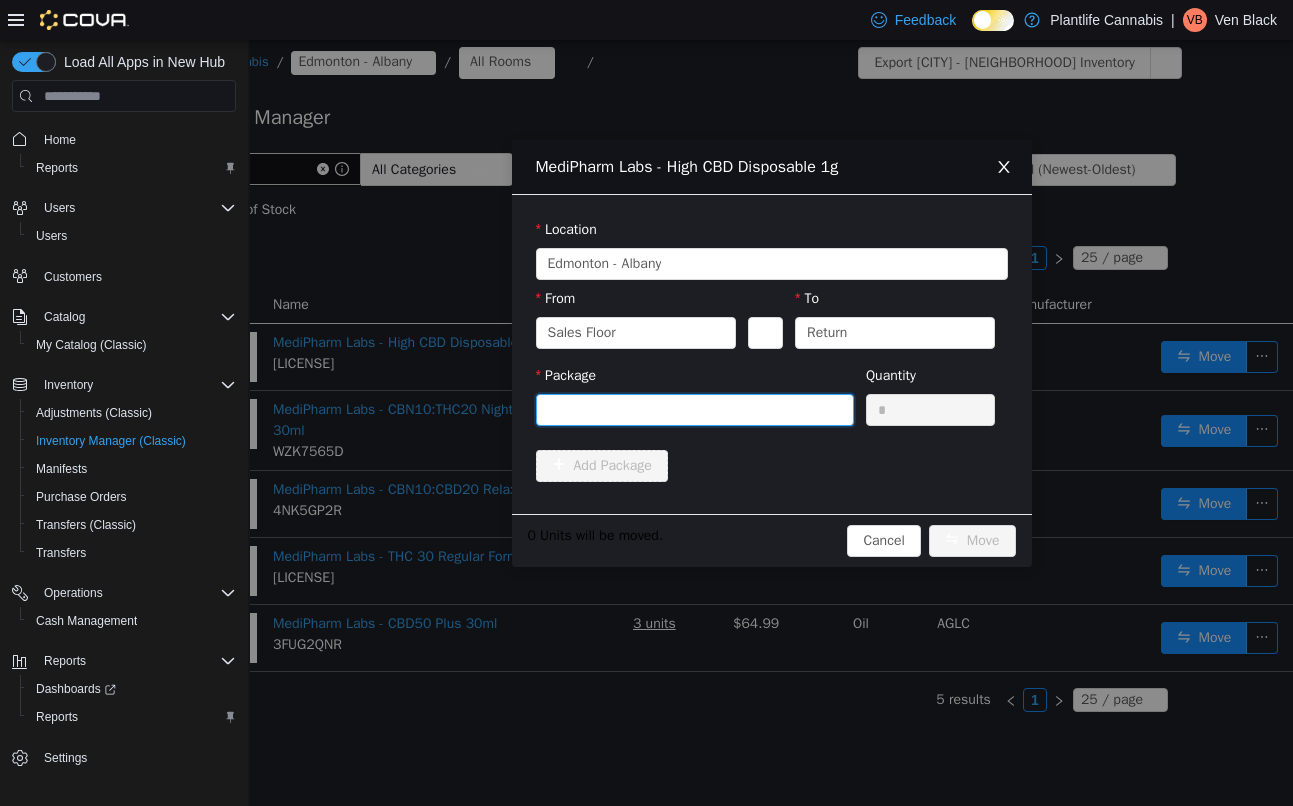 click at bounding box center [688, 410] 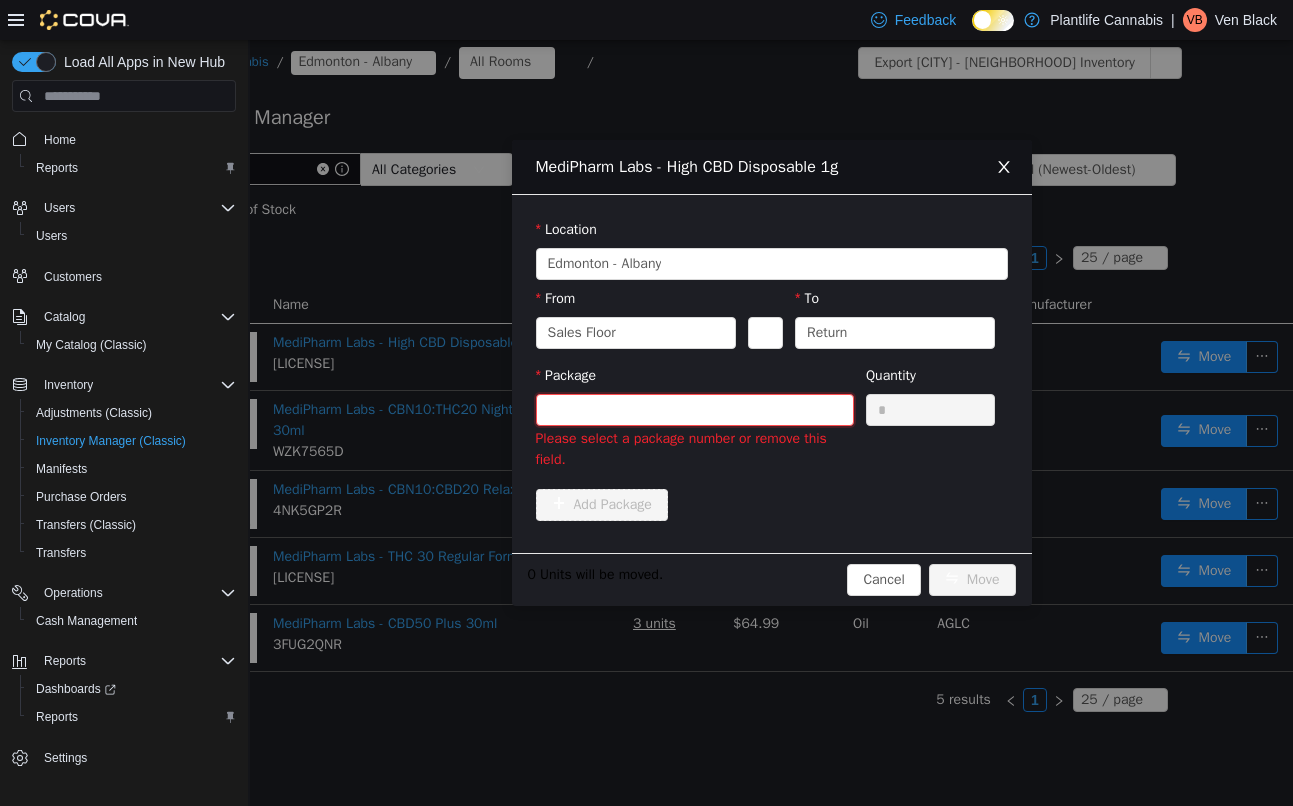click at bounding box center (695, 410) 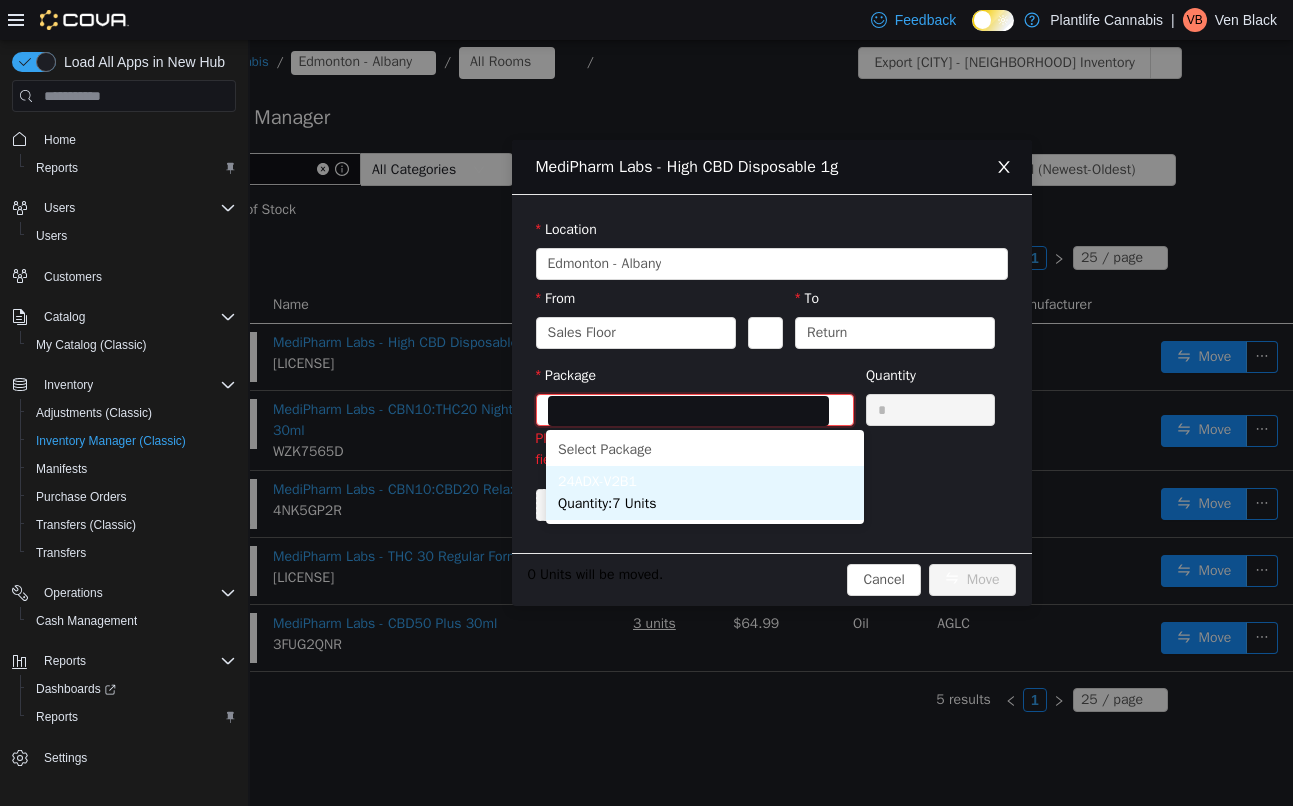 click on "Quantity : 7 Units" at bounding box center (705, 493) 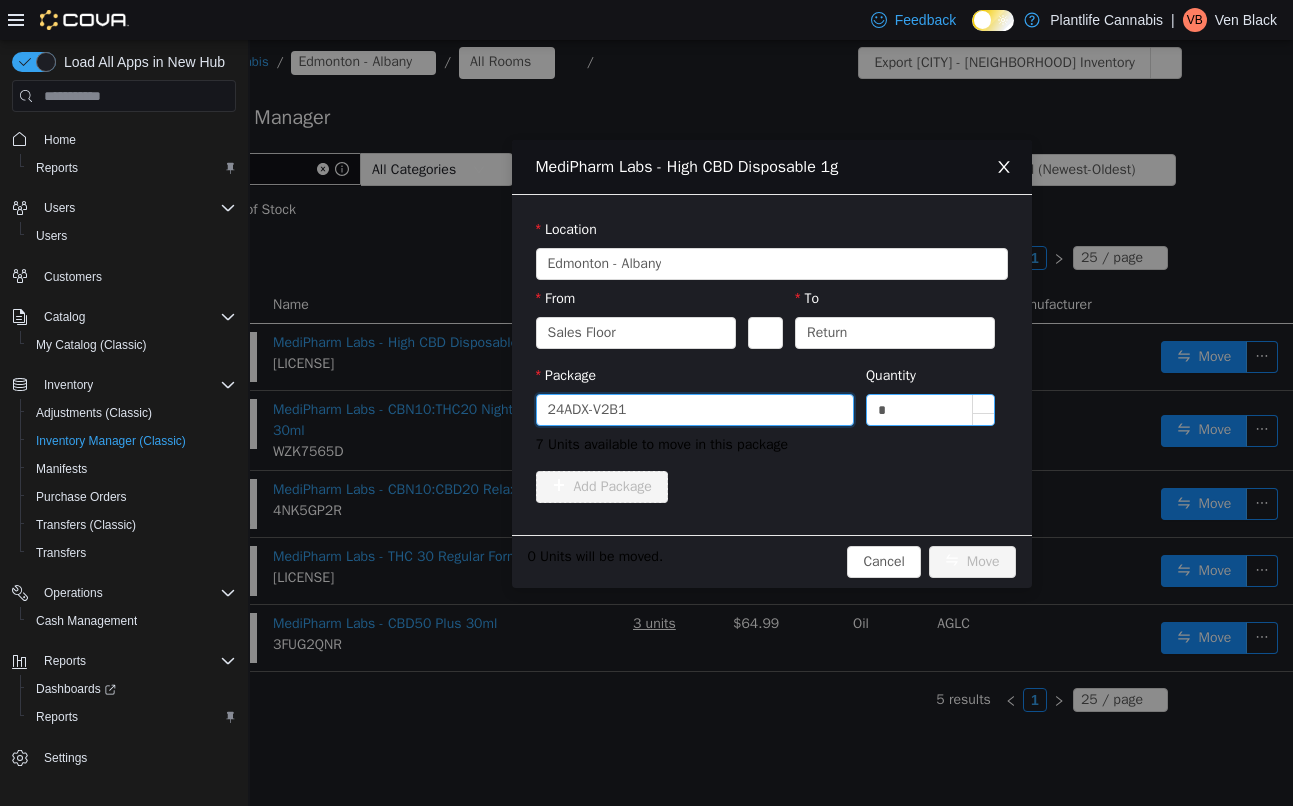 click at bounding box center (983, 404) 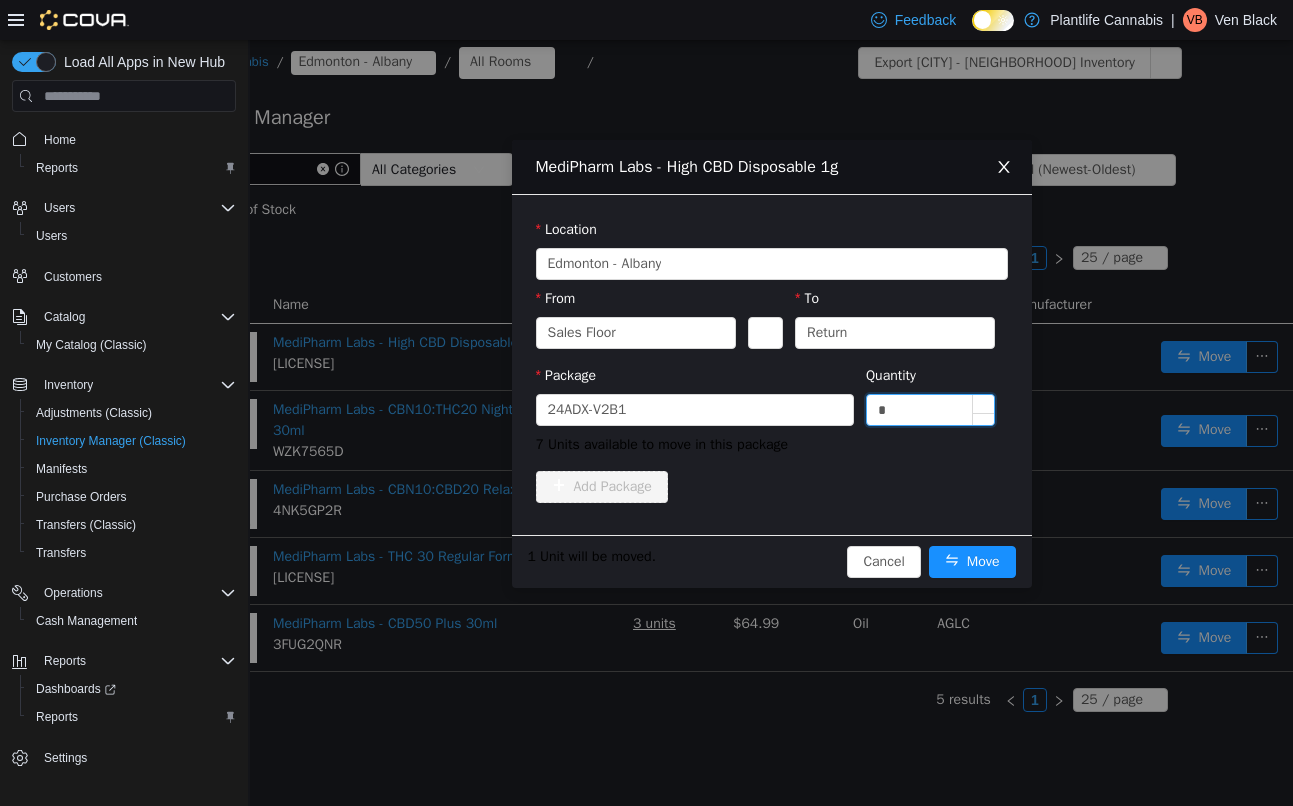 type on "*" 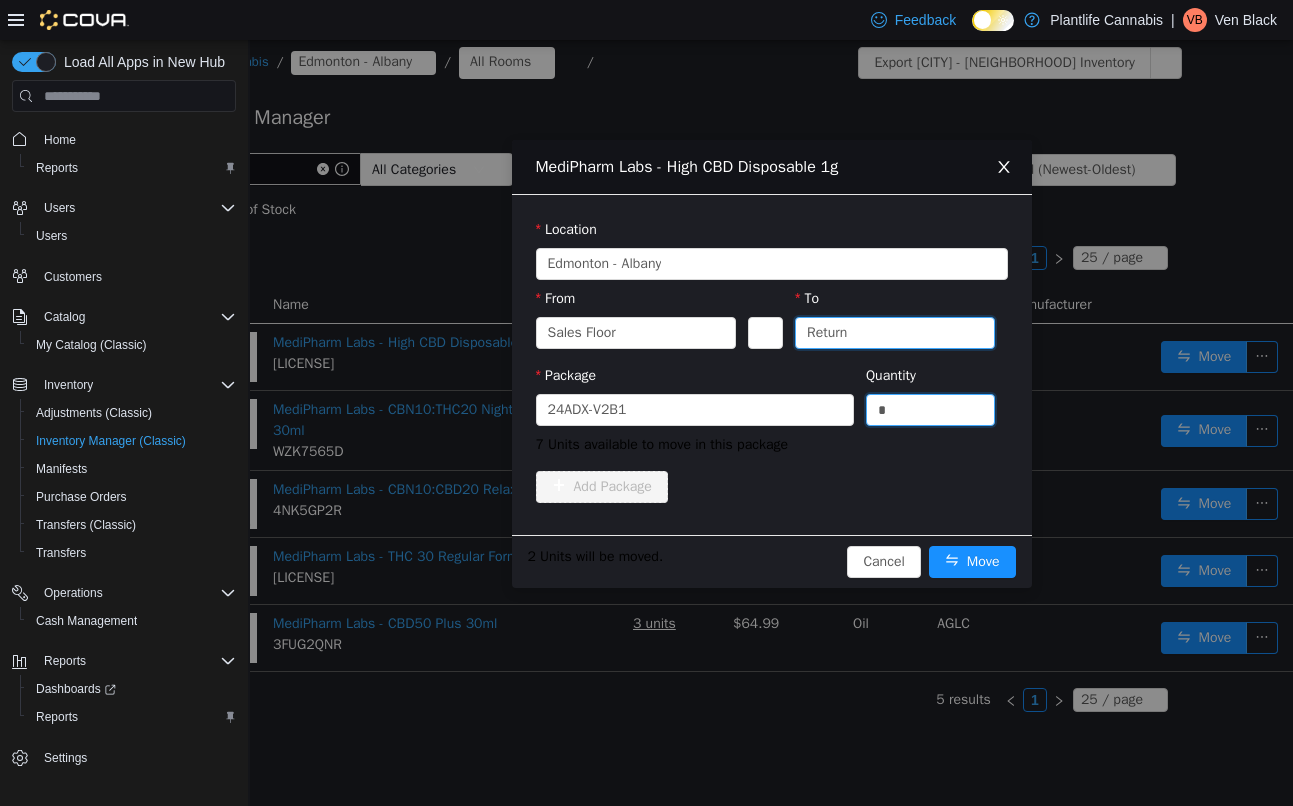 click on "Return" at bounding box center [888, 333] 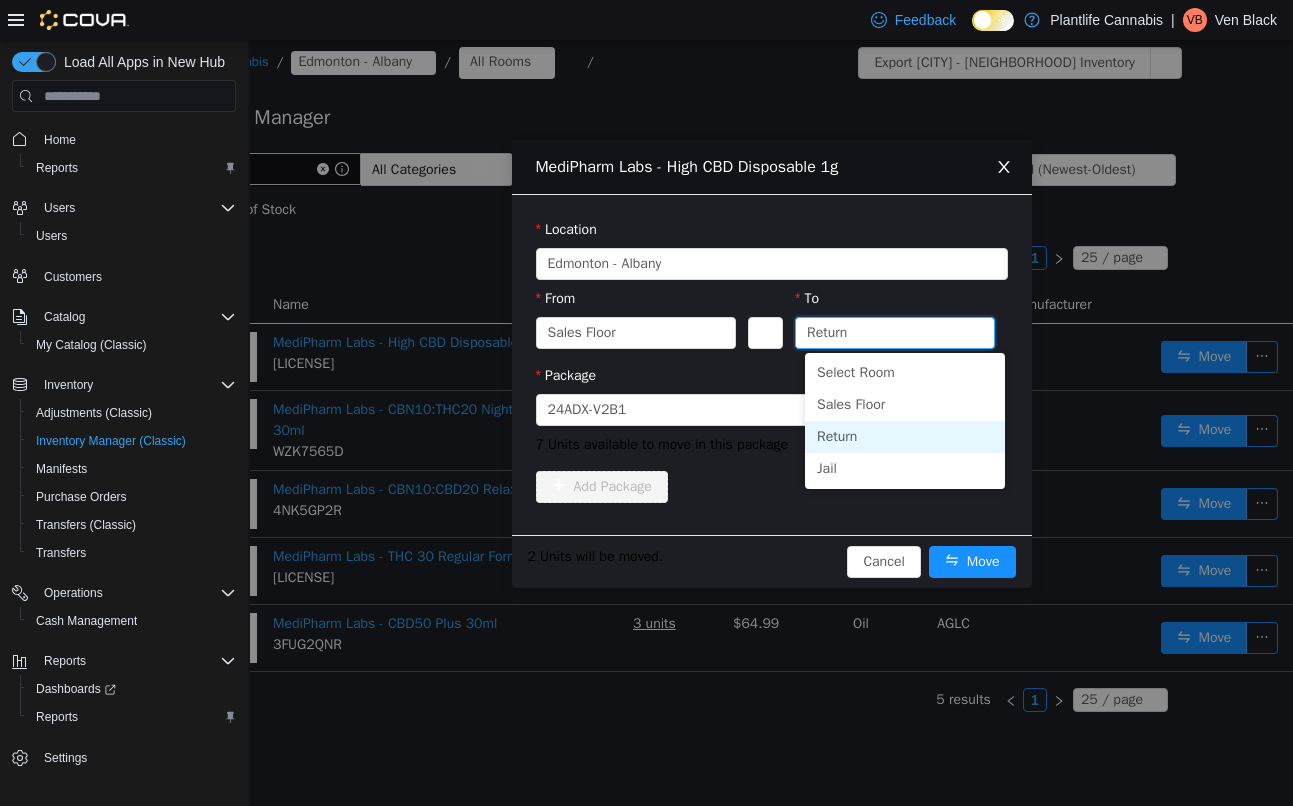 click on "Return" at bounding box center (888, 333) 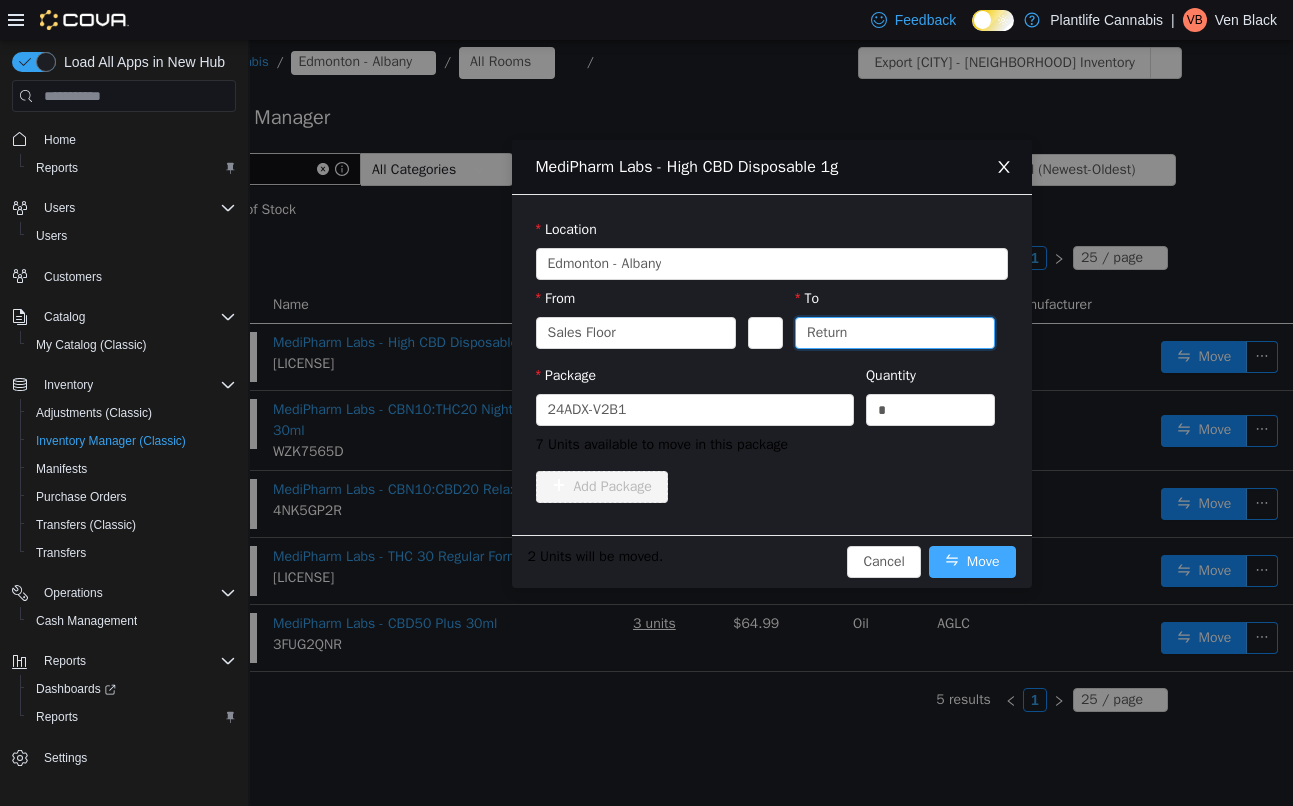 click on "Move" at bounding box center (972, 562) 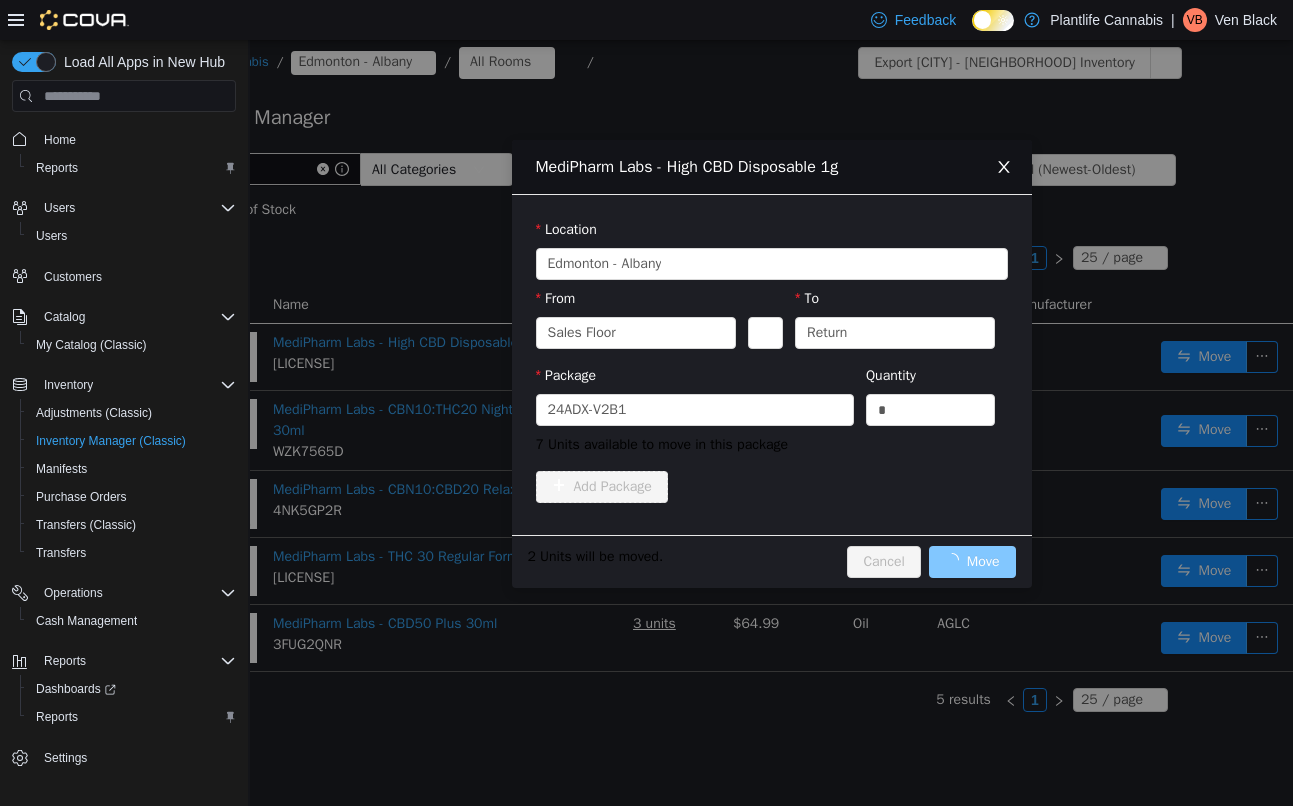 scroll, scrollTop: 0, scrollLeft: 0, axis: both 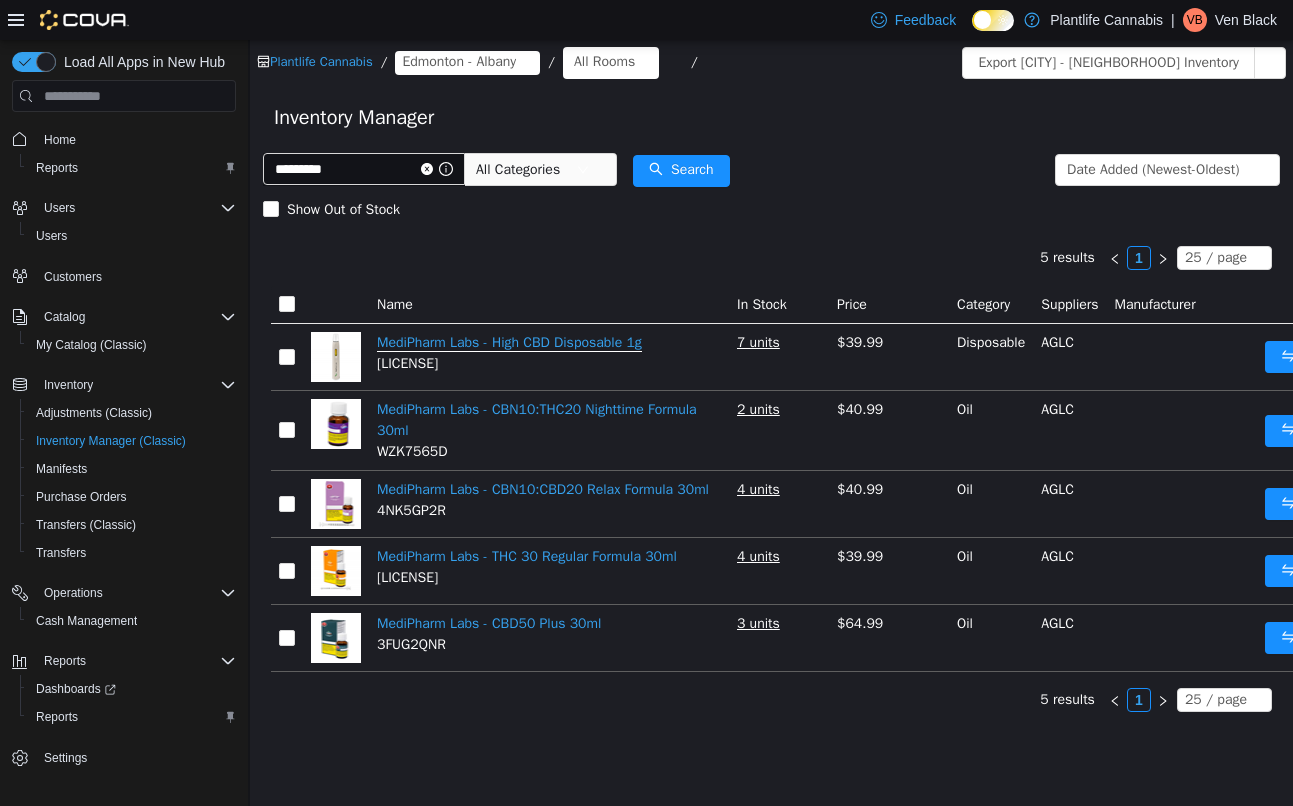 click on "MediPharm Labs - High CBD Disposable 1g" at bounding box center (509, 343) 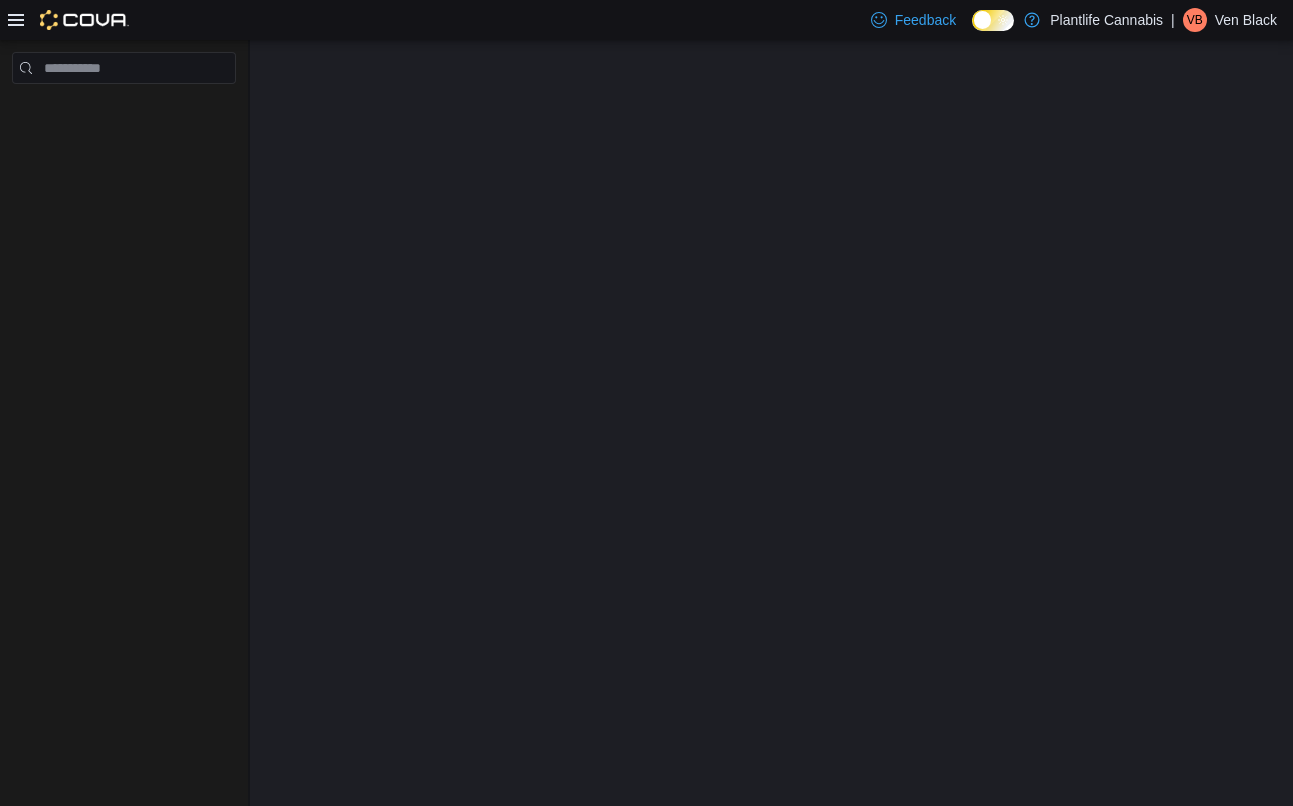 scroll, scrollTop: 0, scrollLeft: 0, axis: both 